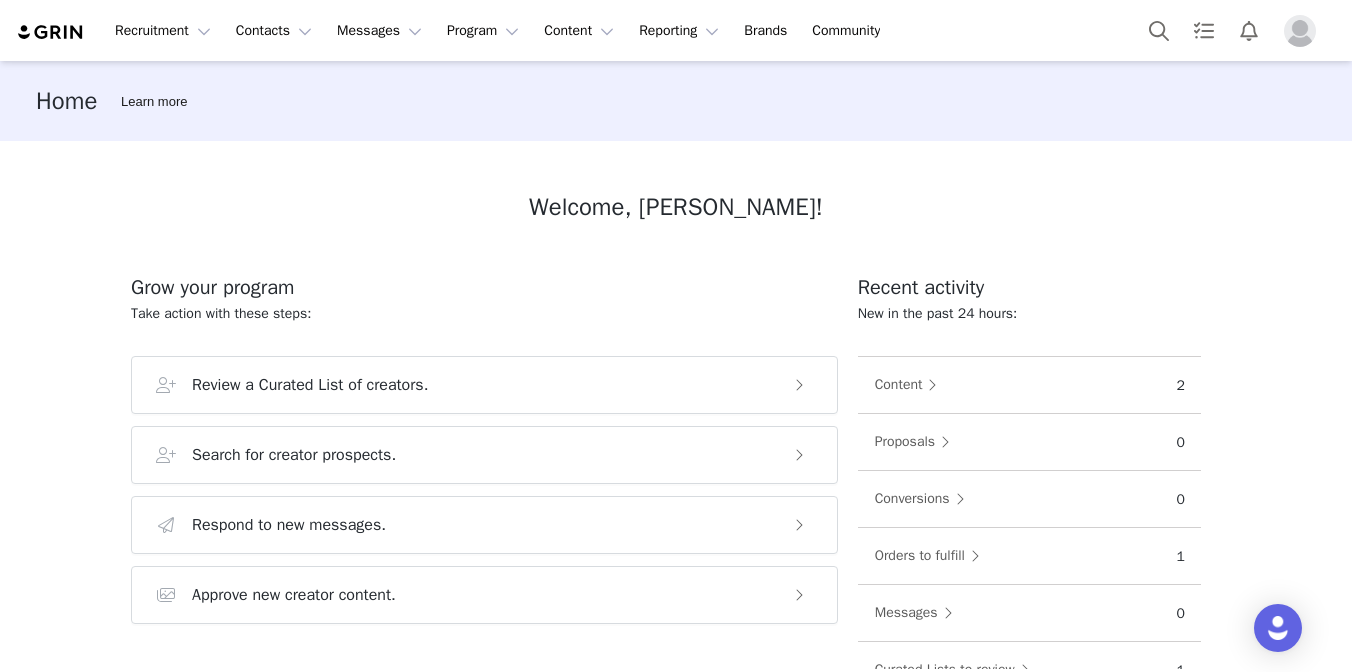 scroll, scrollTop: 0, scrollLeft: 0, axis: both 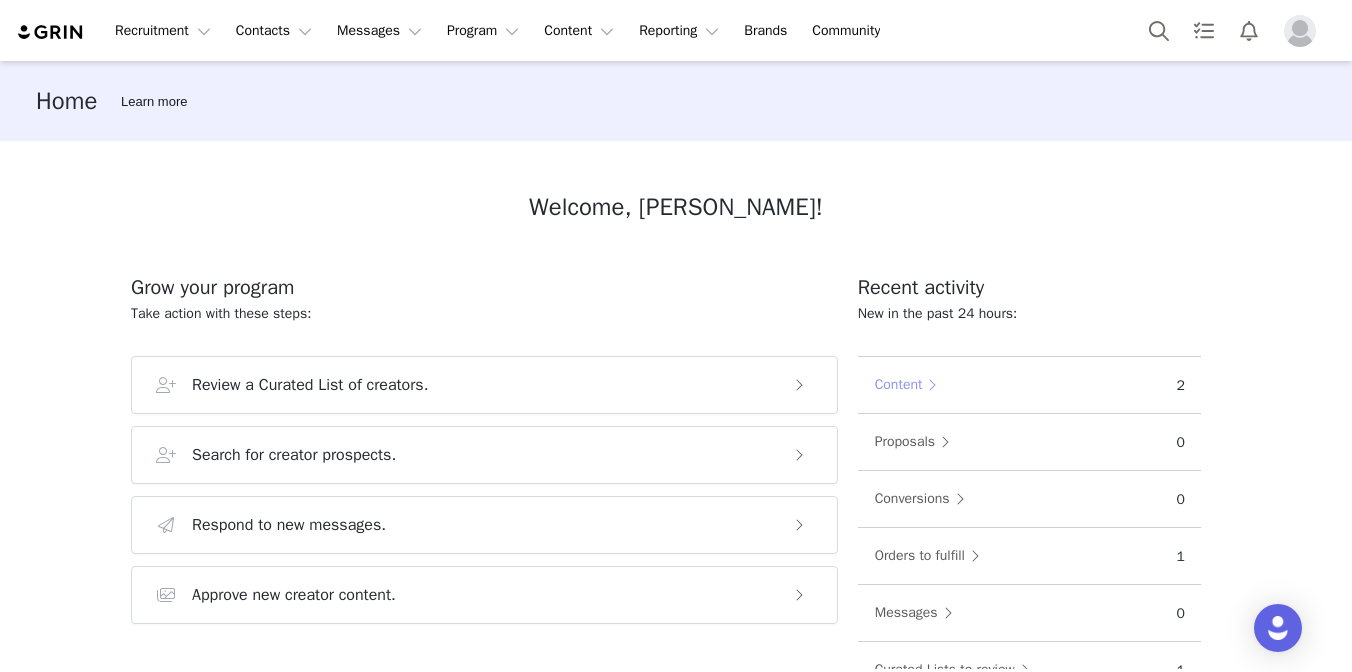 click on "Content" at bounding box center (911, 385) 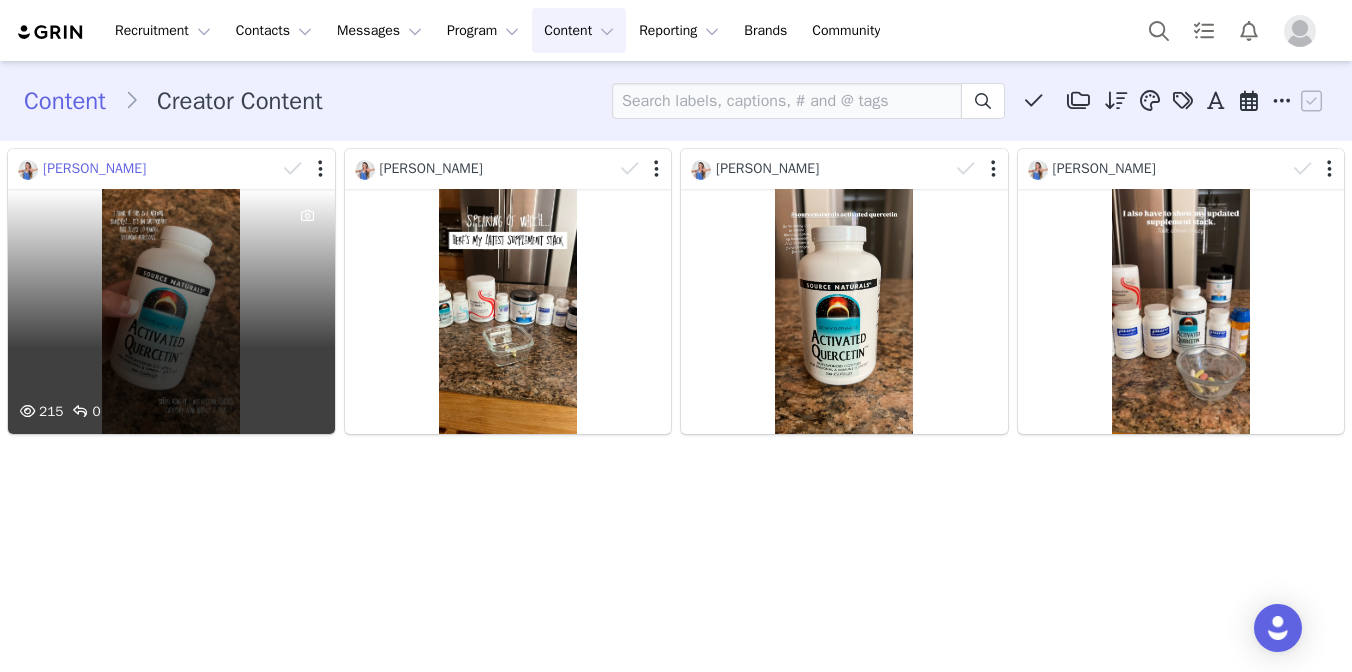 click on "Michele Weinstein" at bounding box center [94, 168] 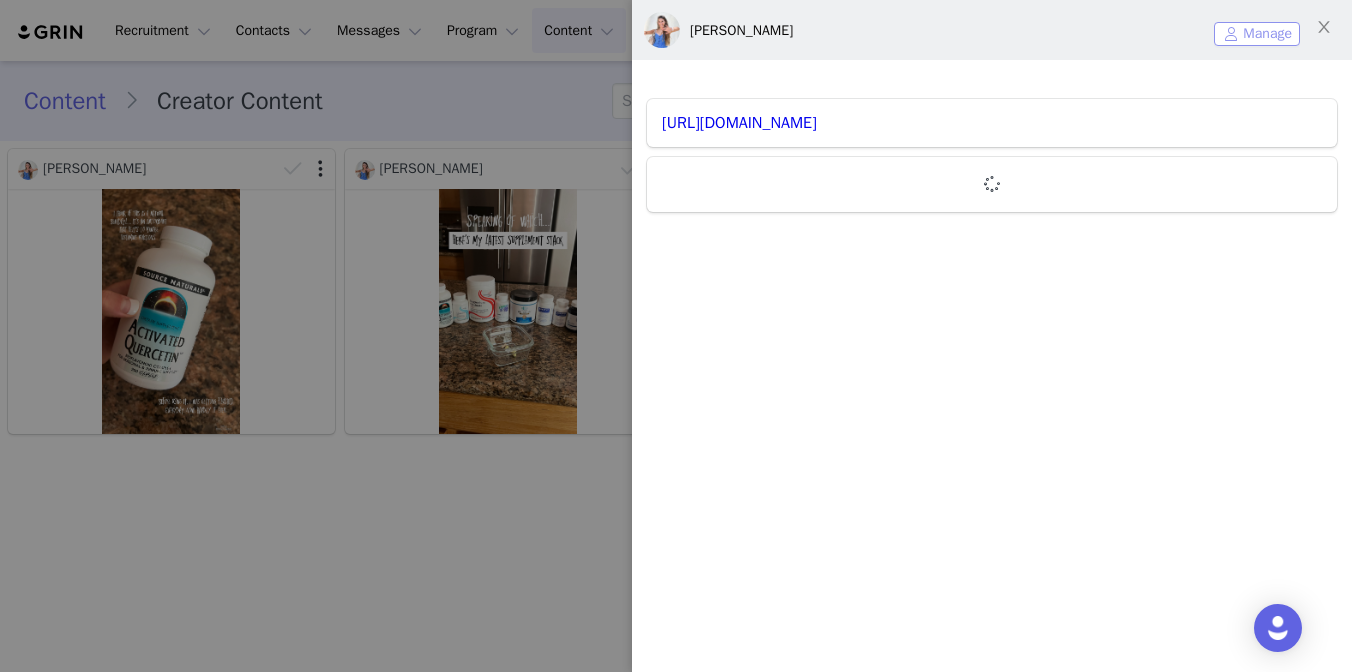 click on "Manage" at bounding box center (1257, 34) 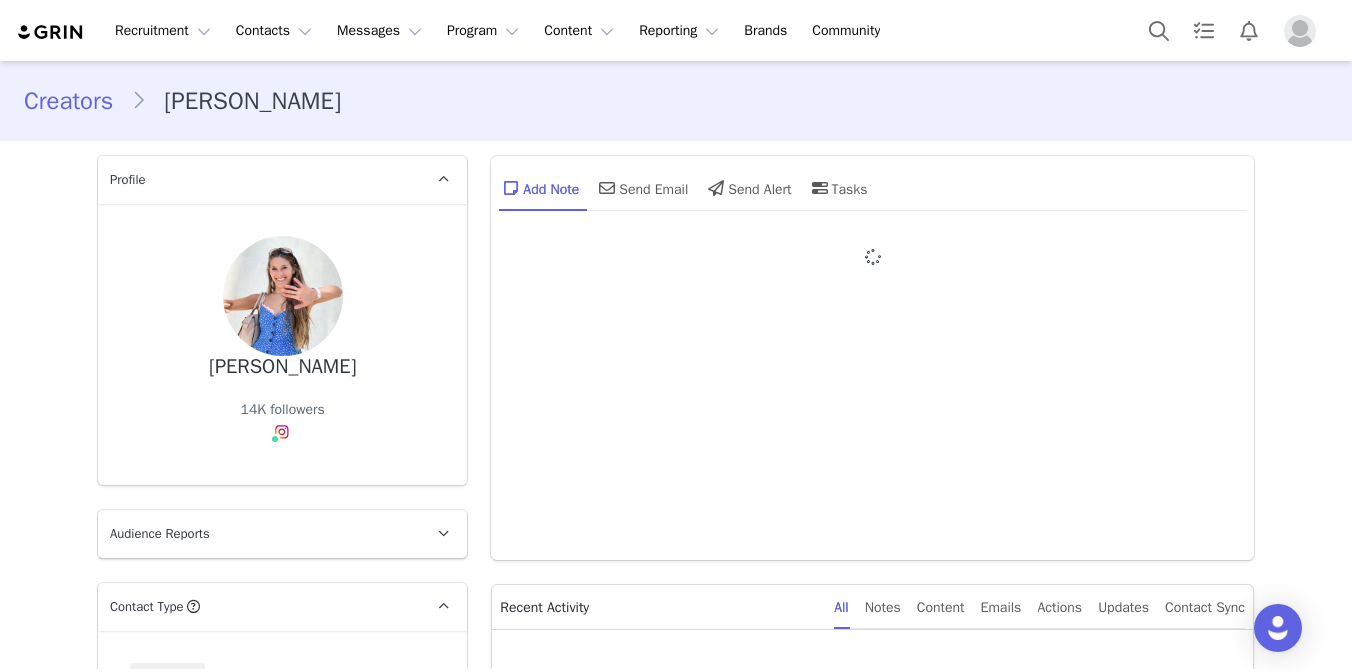 type on "+1 (United States)" 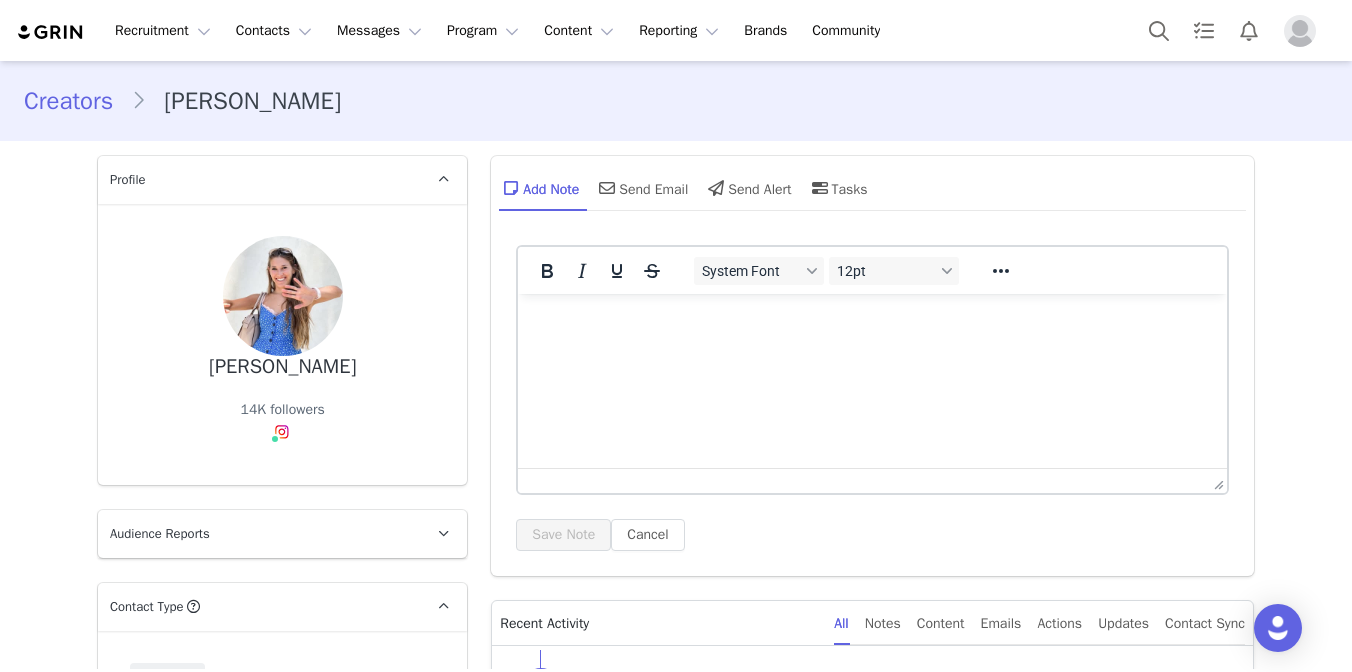 scroll, scrollTop: 0, scrollLeft: 0, axis: both 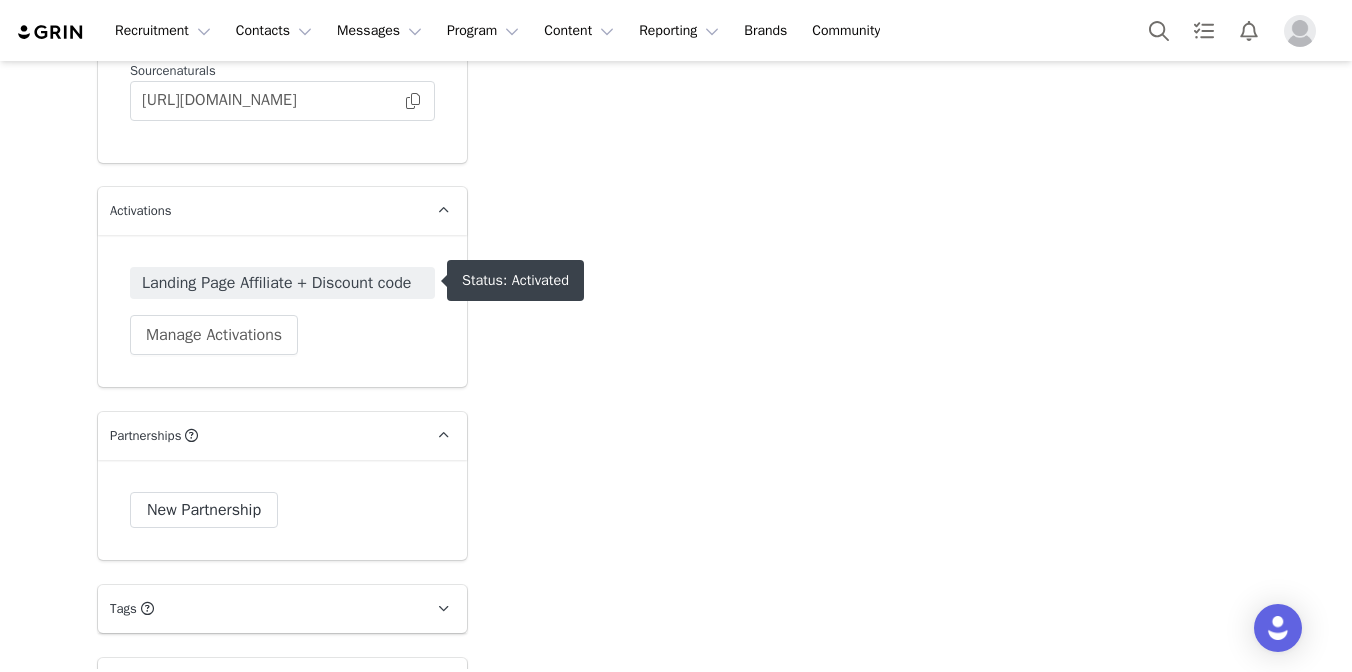 click on "Landing Page Affiliate + Discount code" at bounding box center (282, 283) 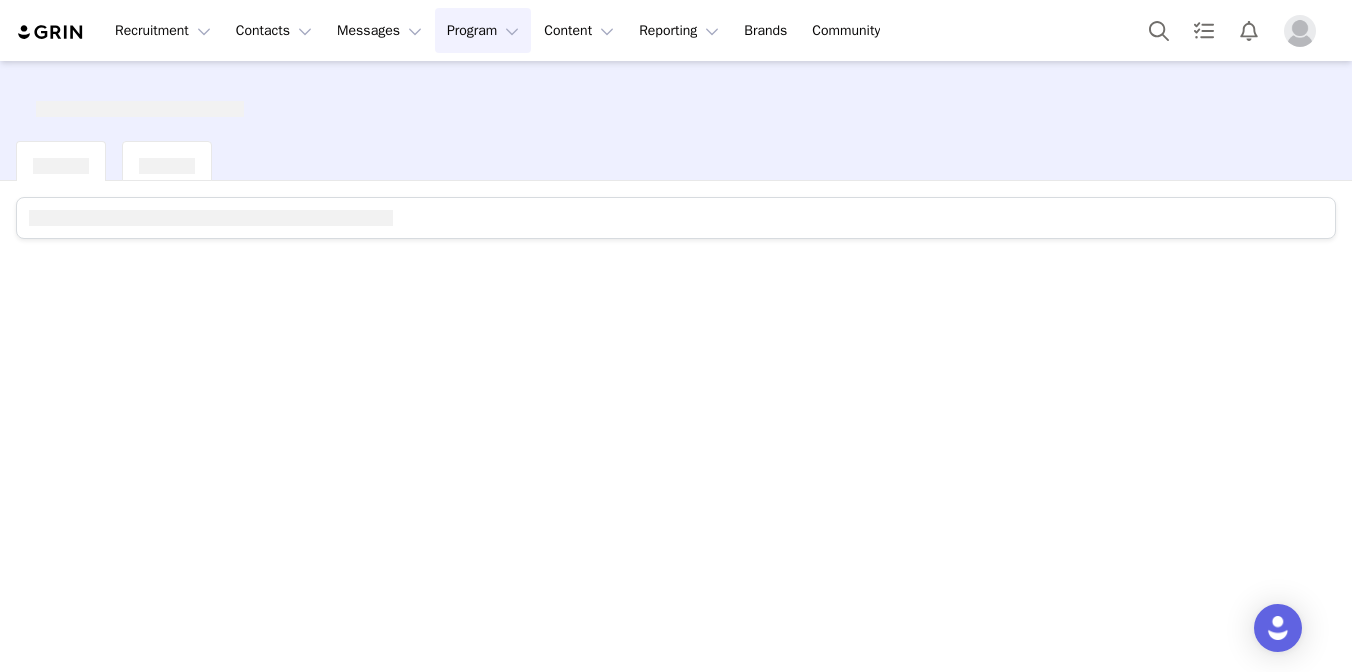 scroll, scrollTop: 0, scrollLeft: 0, axis: both 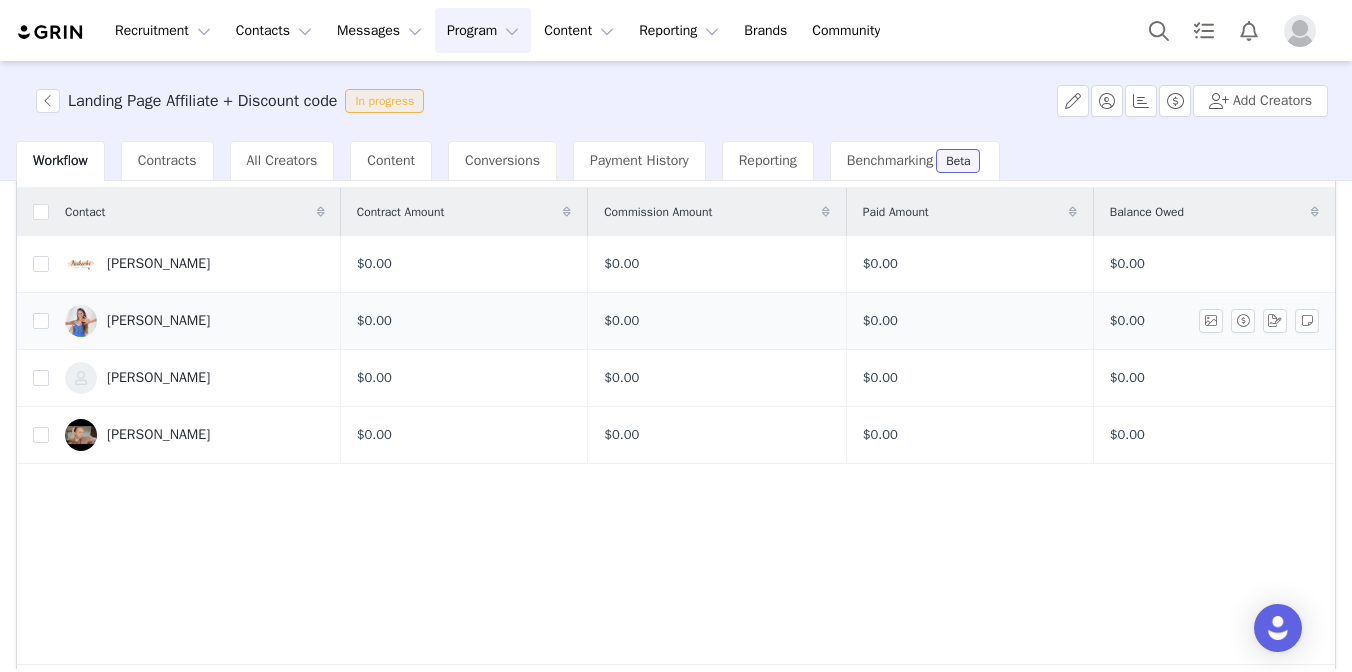 click on "Michele Weinstein" at bounding box center [158, 321] 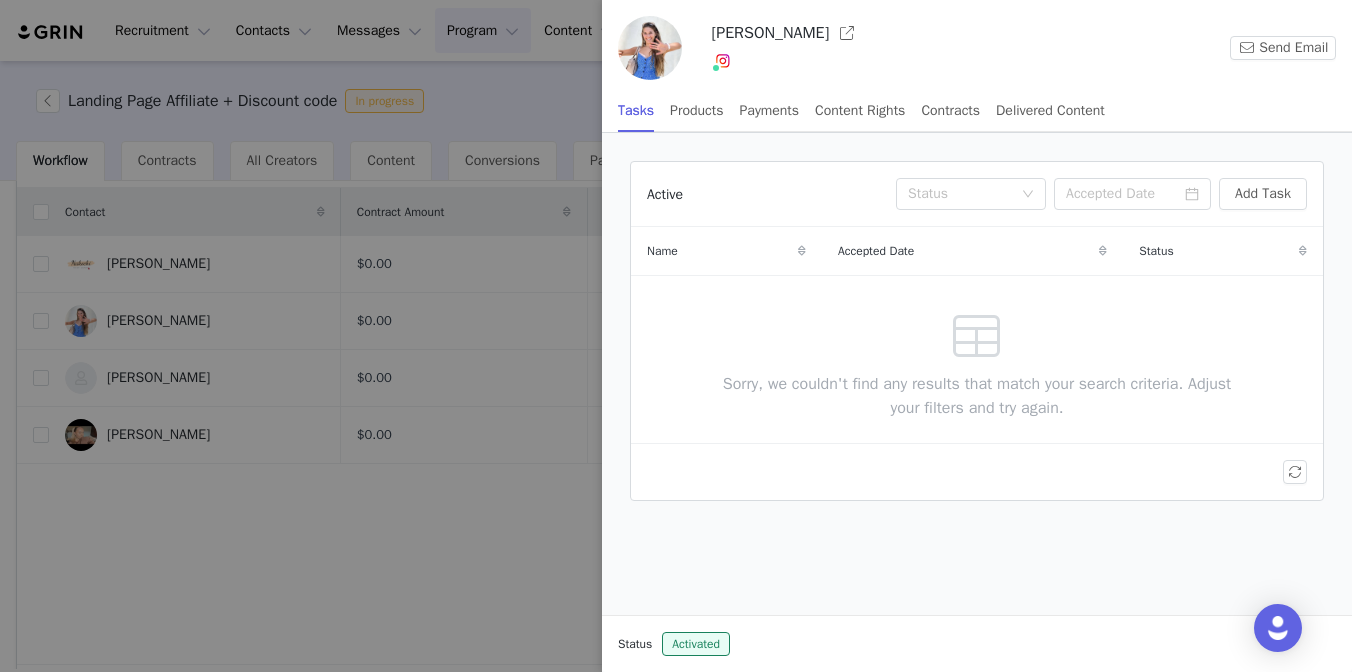 click at bounding box center (676, 336) 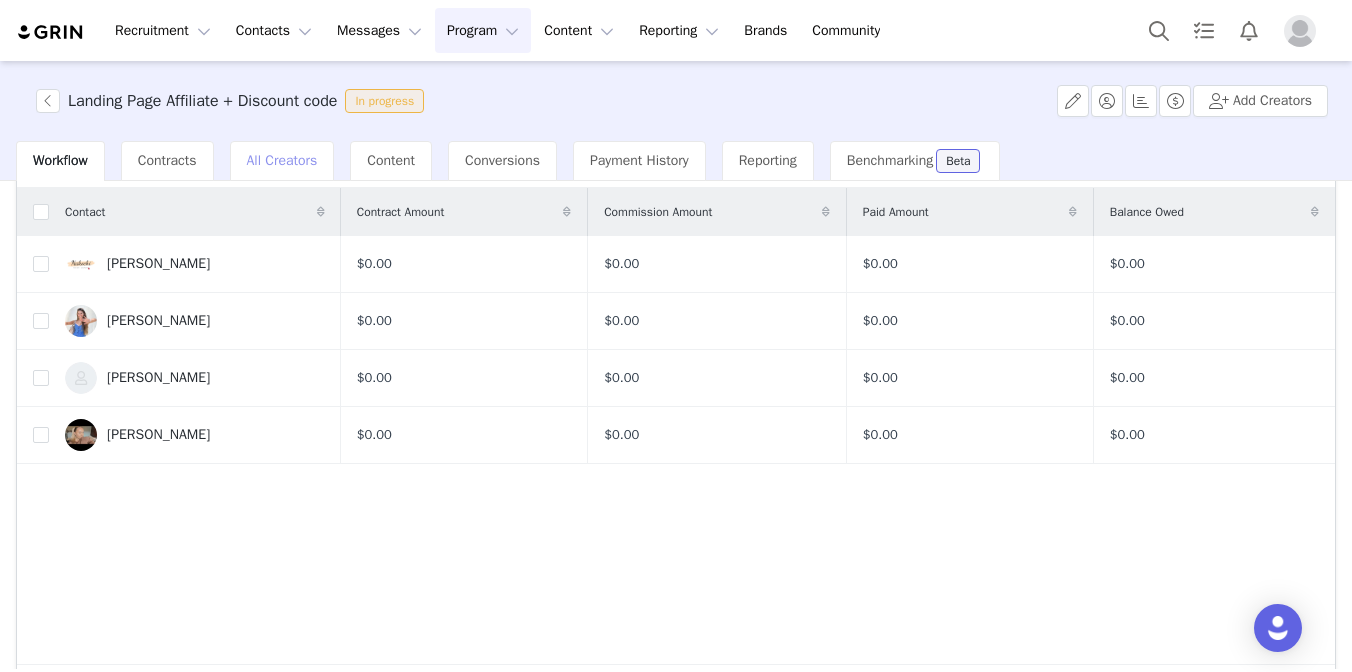 click on "All Creators" at bounding box center (282, 160) 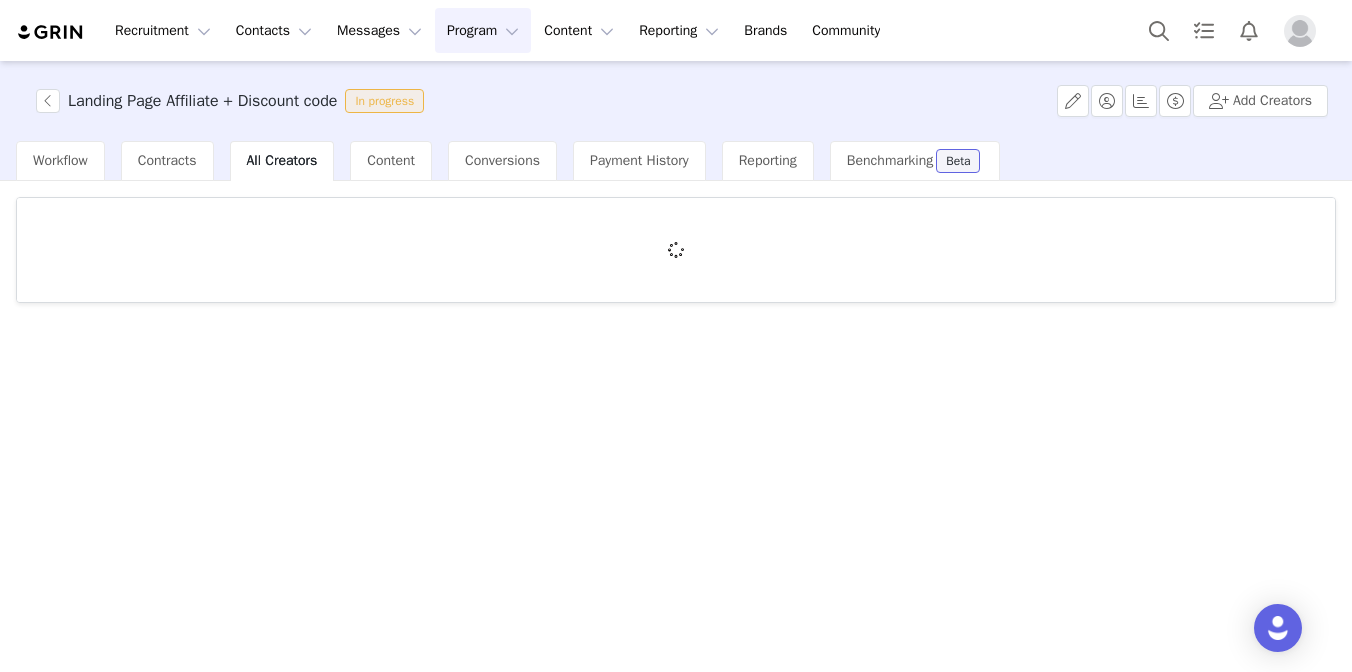 scroll, scrollTop: 0, scrollLeft: 0, axis: both 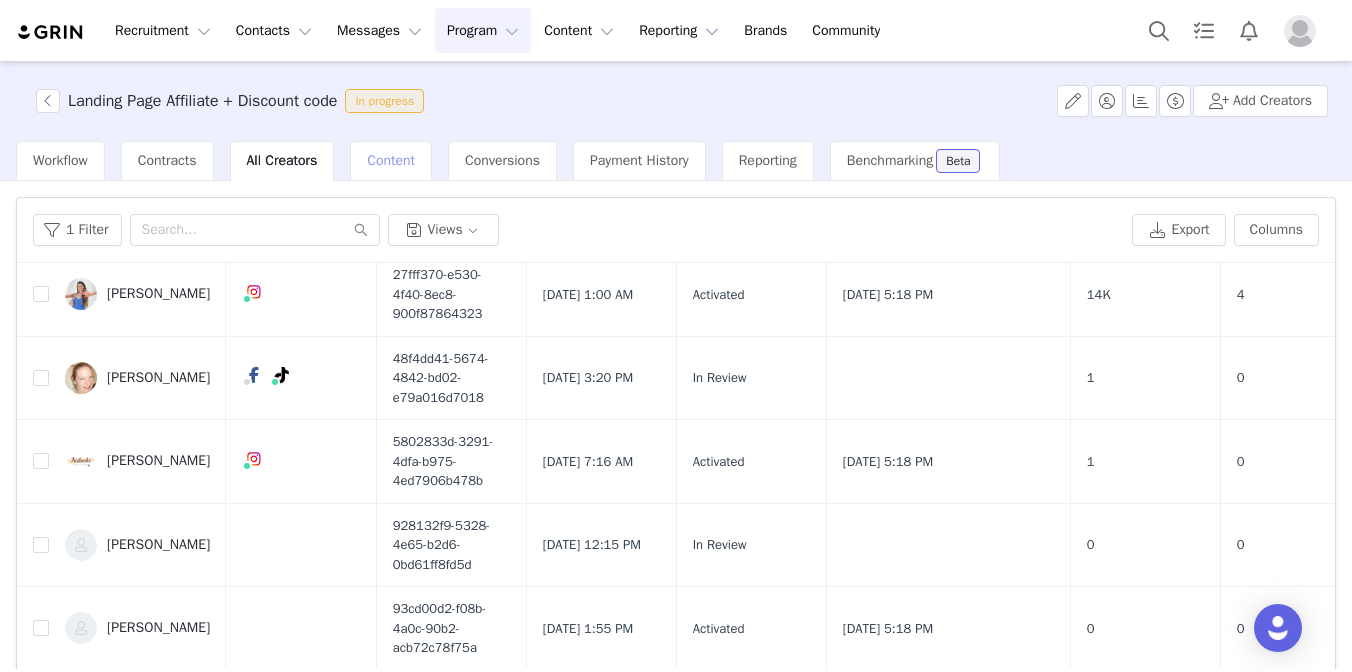 click on "Content" at bounding box center (391, 160) 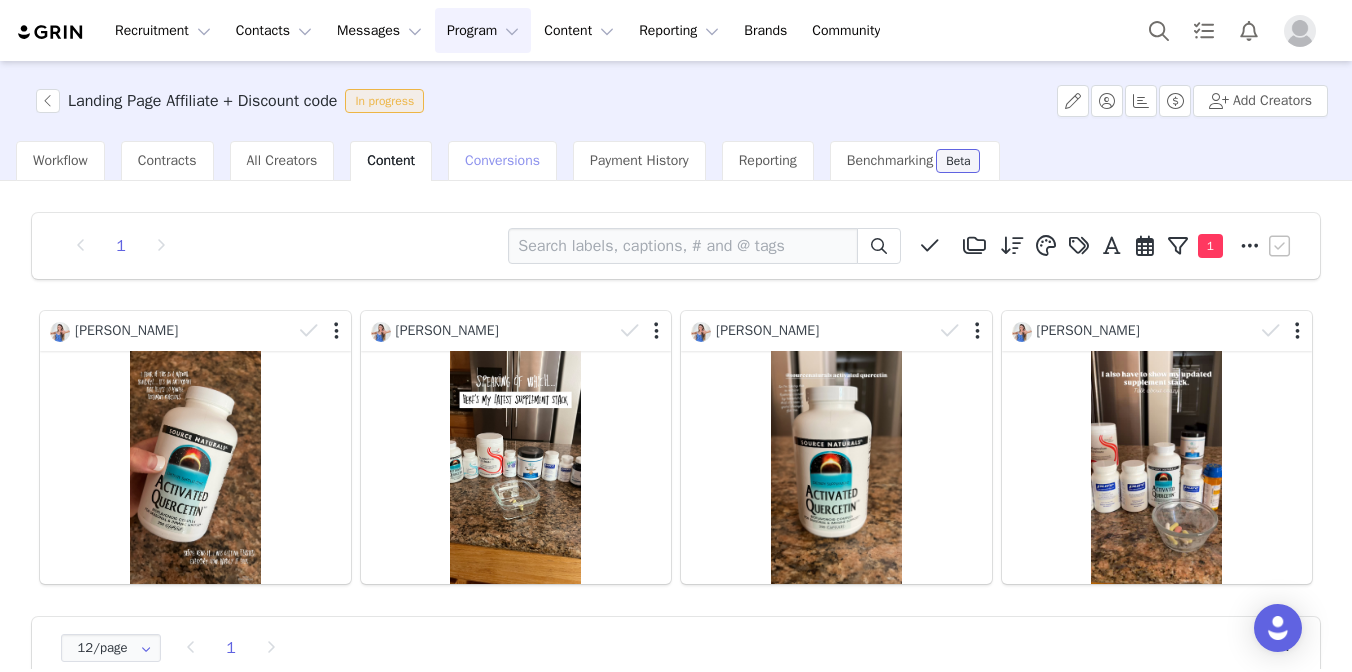click on "Conversions" at bounding box center (502, 161) 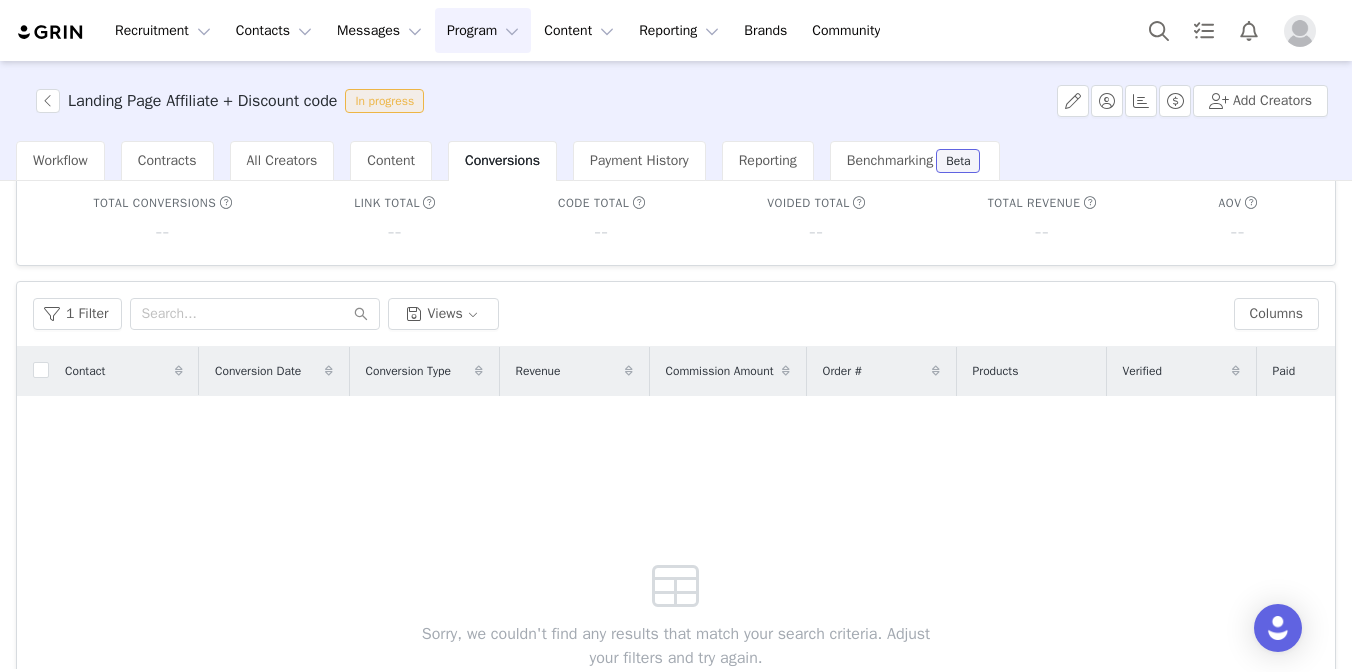 scroll, scrollTop: 0, scrollLeft: 0, axis: both 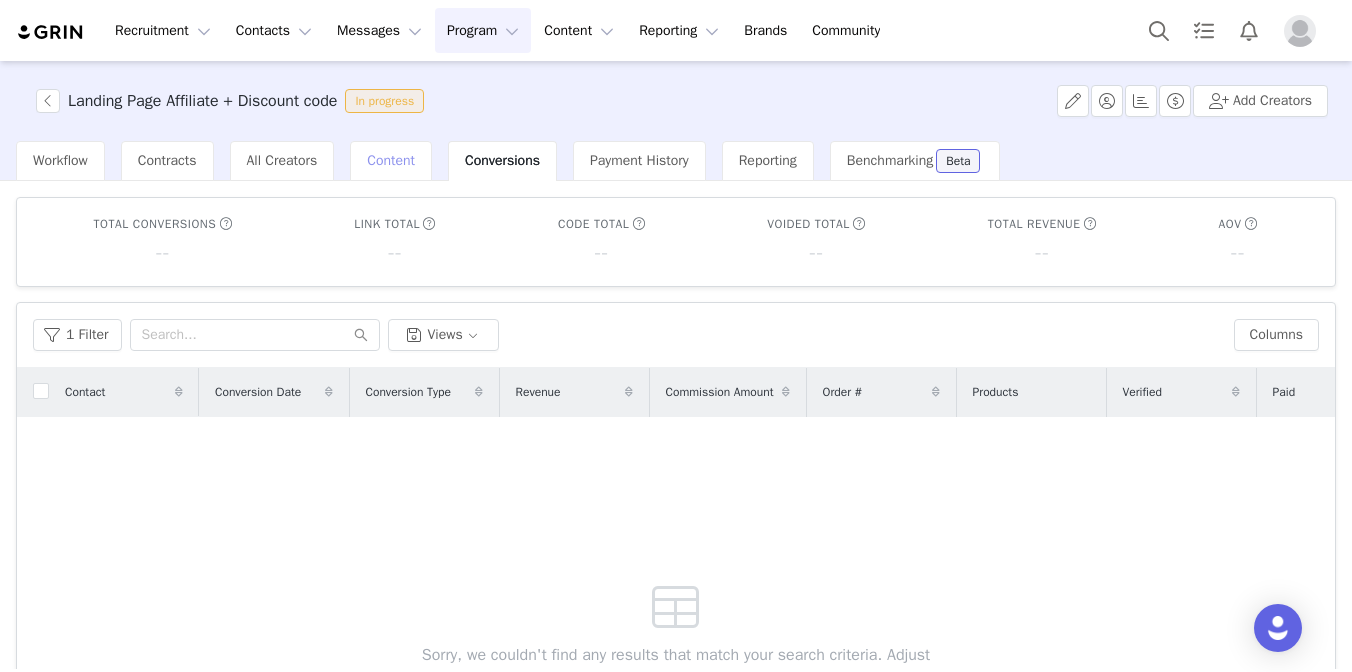 click on "Content" at bounding box center (391, 161) 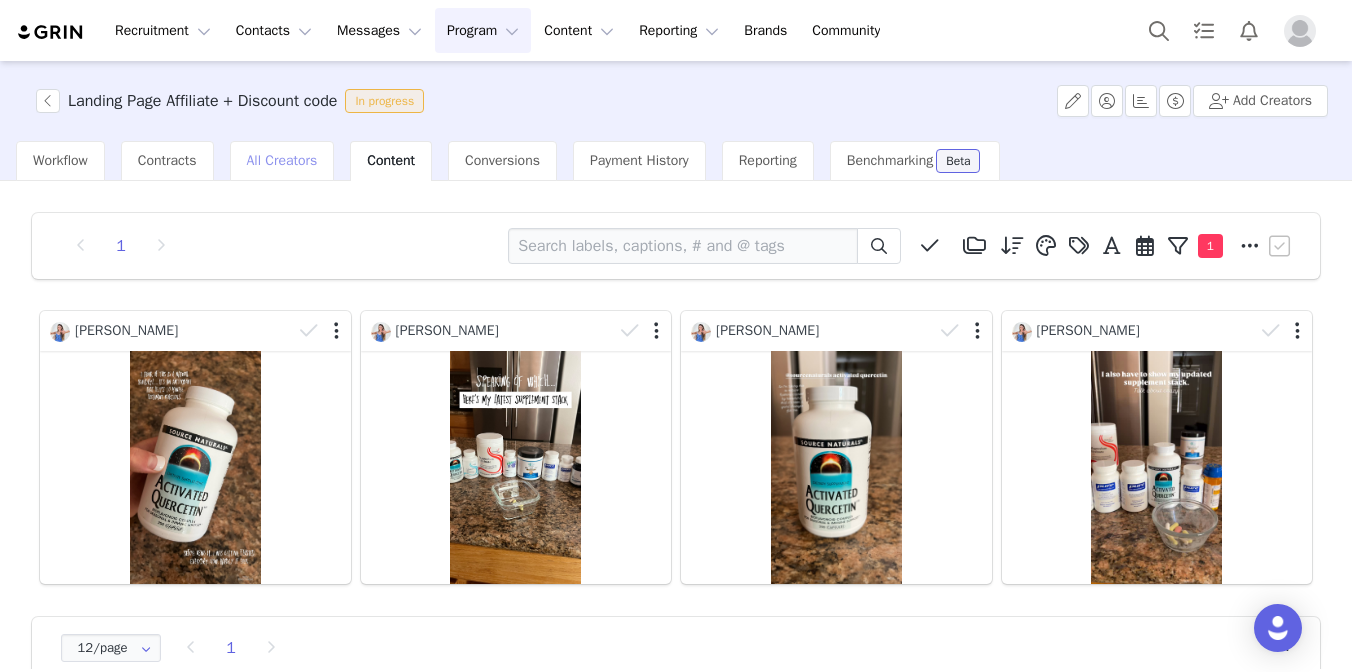 click on "All Creators" at bounding box center [282, 160] 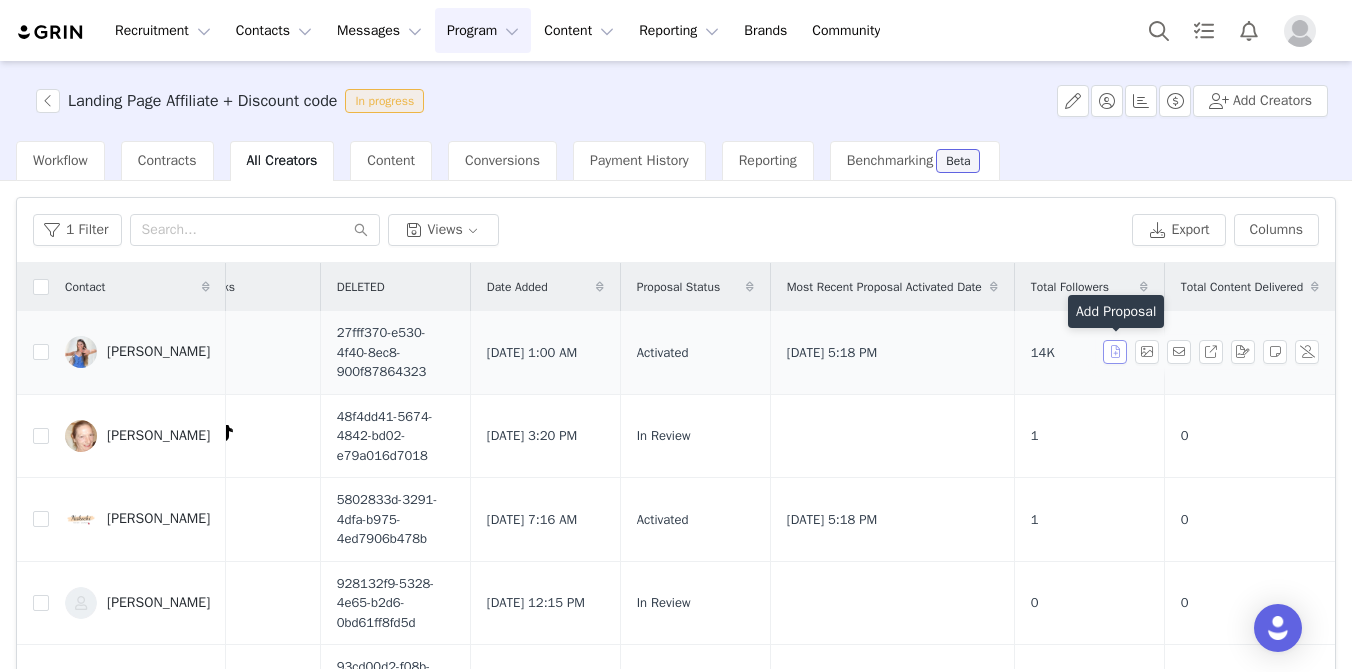 scroll, scrollTop: 0, scrollLeft: 0, axis: both 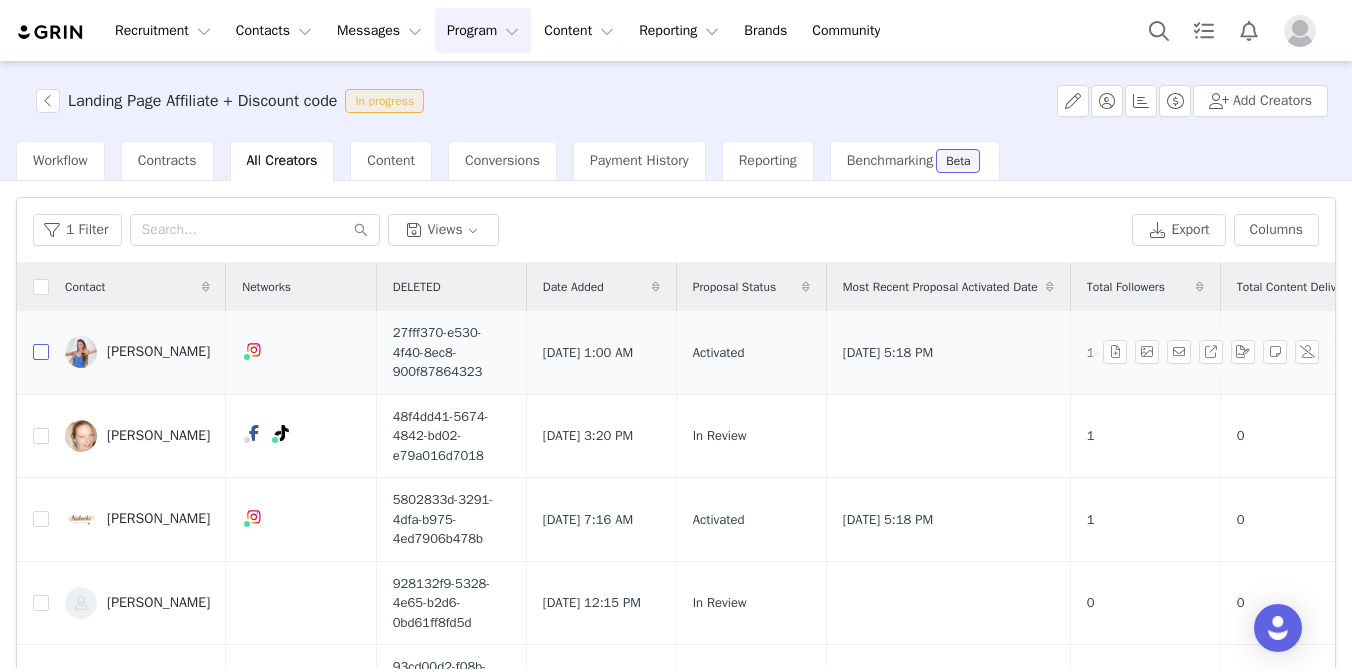 click at bounding box center (41, 352) 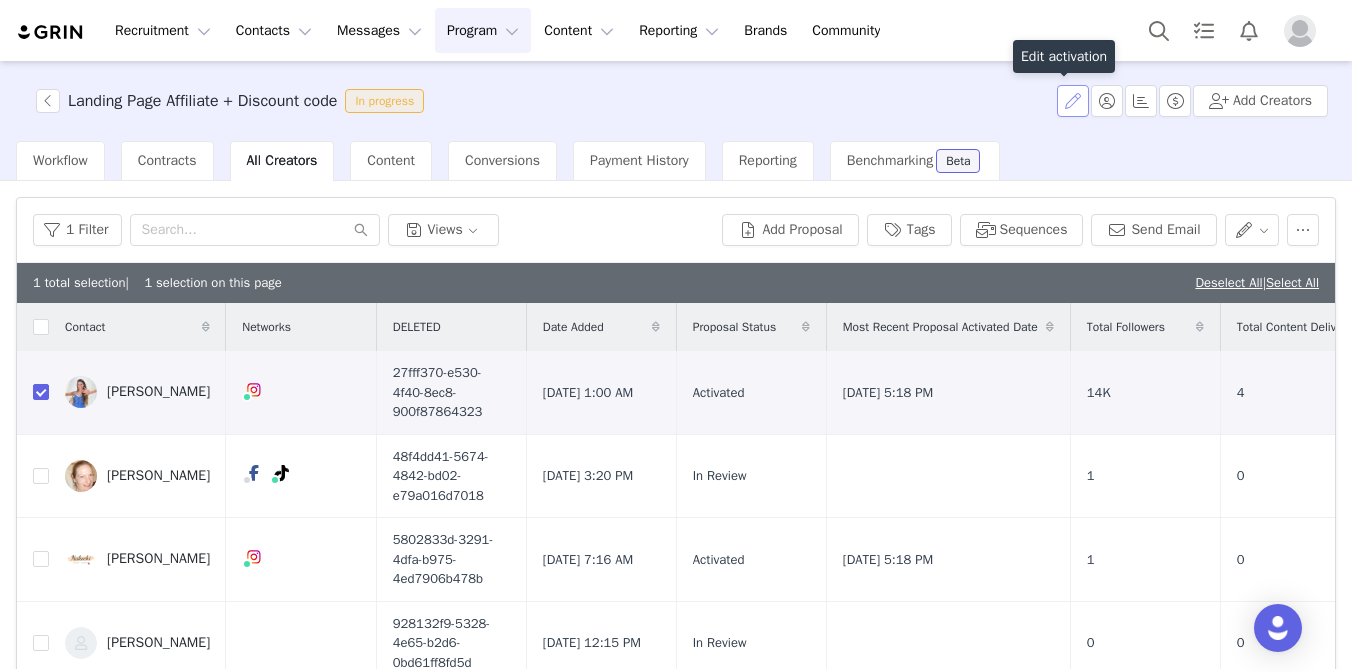 click at bounding box center (1073, 101) 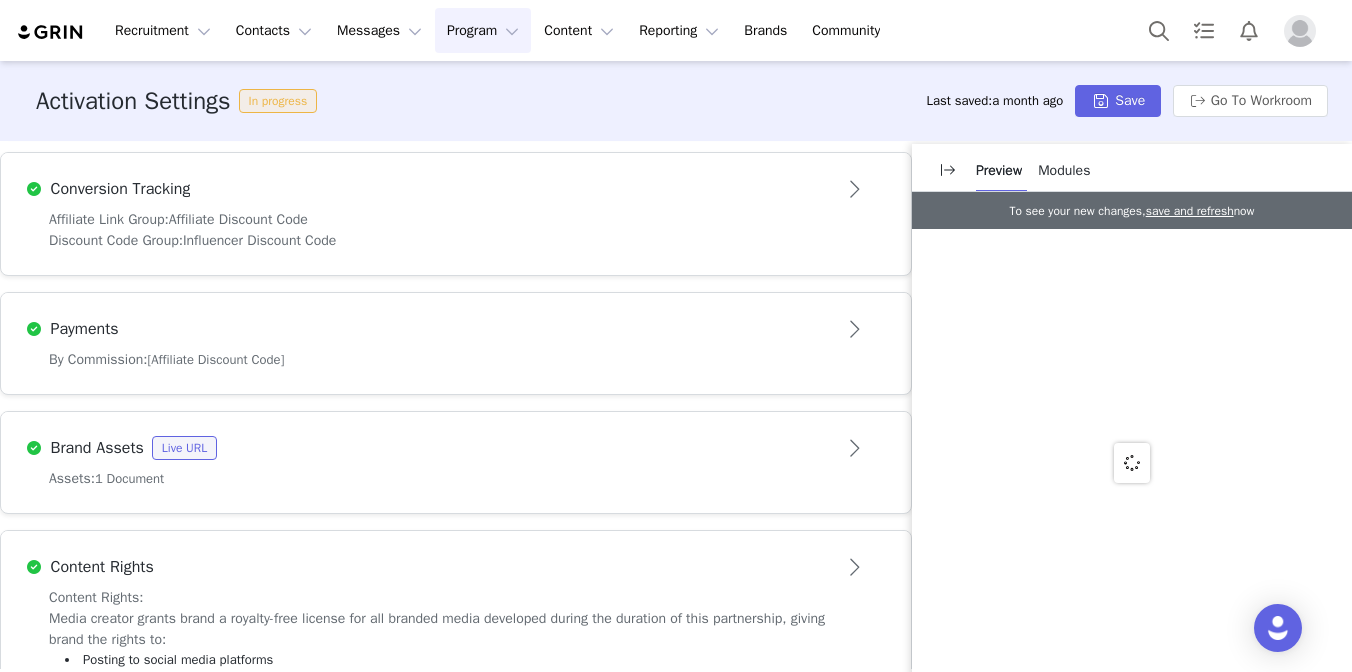 scroll, scrollTop: 997, scrollLeft: 0, axis: vertical 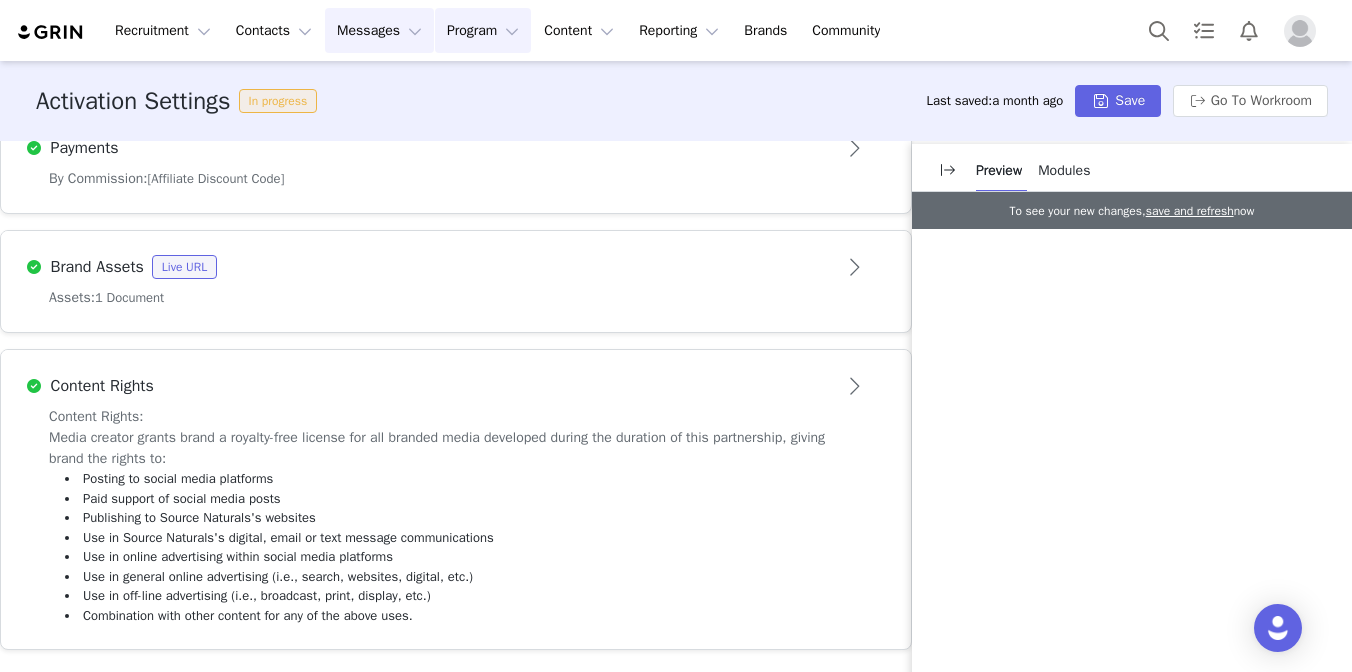 click on "Messages Messages" at bounding box center (379, 30) 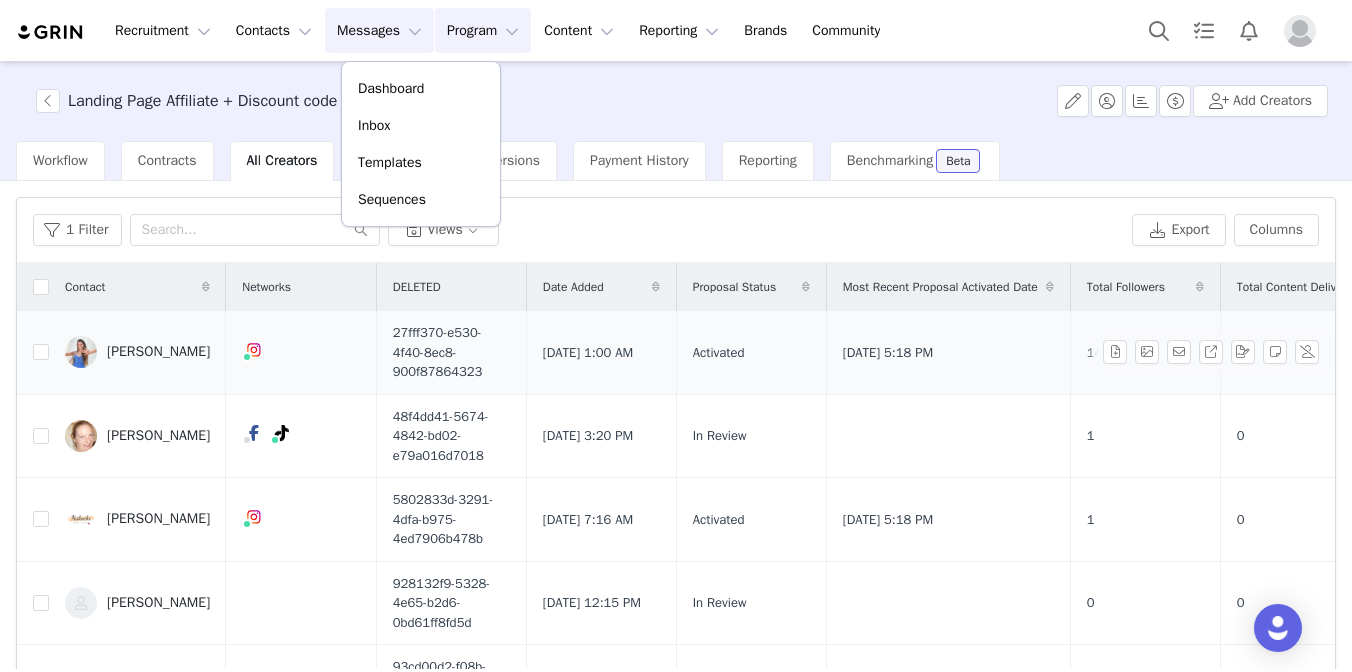click on "Michele Weinstein" at bounding box center (158, 352) 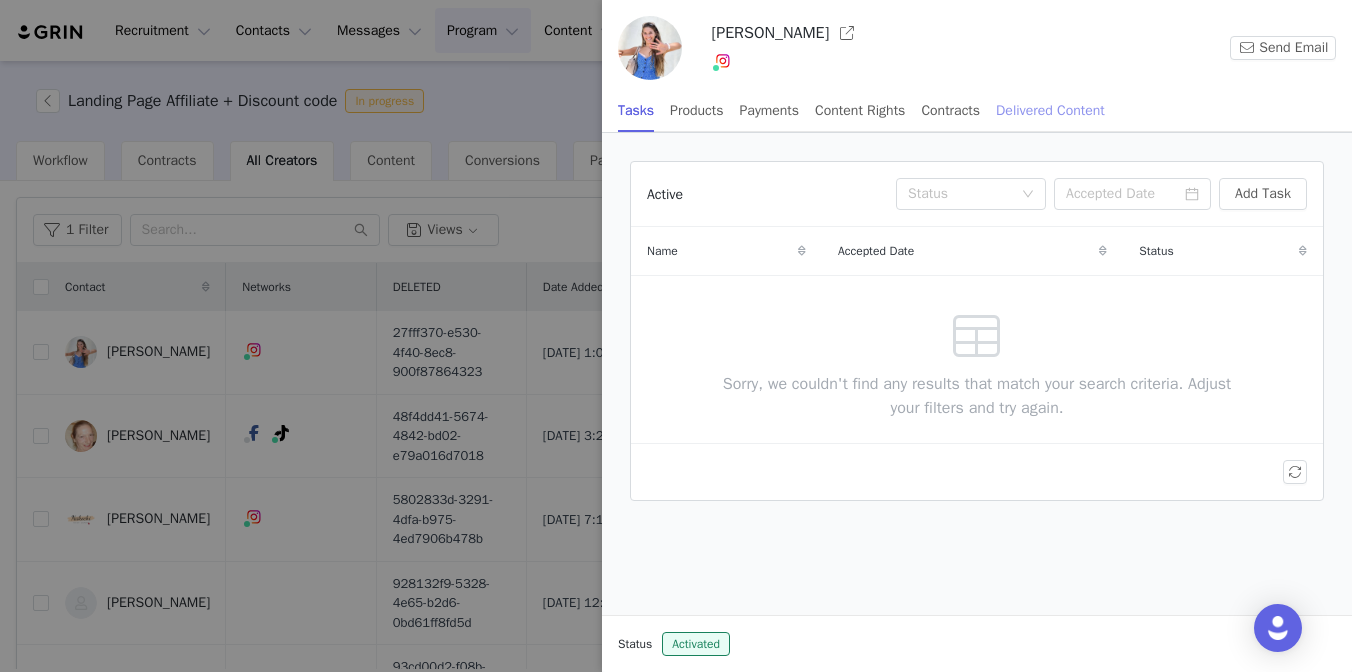 click on "Delivered Content" at bounding box center [1050, 110] 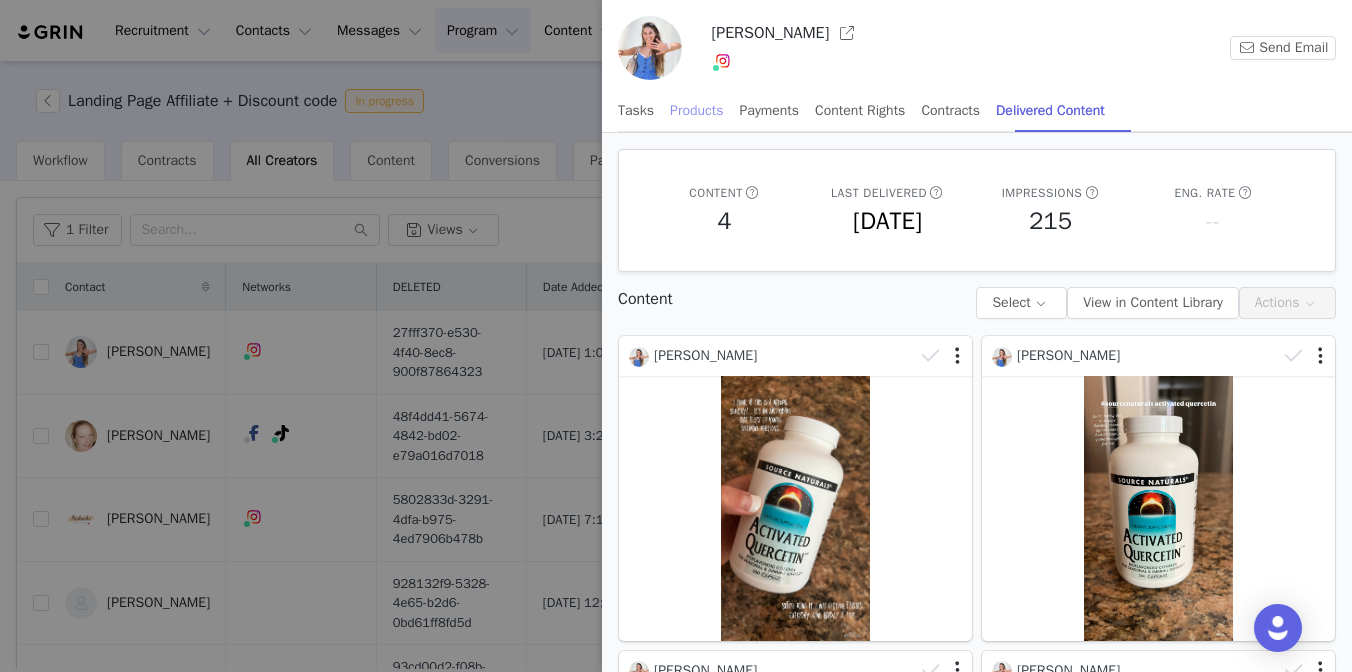 click on "Products" at bounding box center (696, 110) 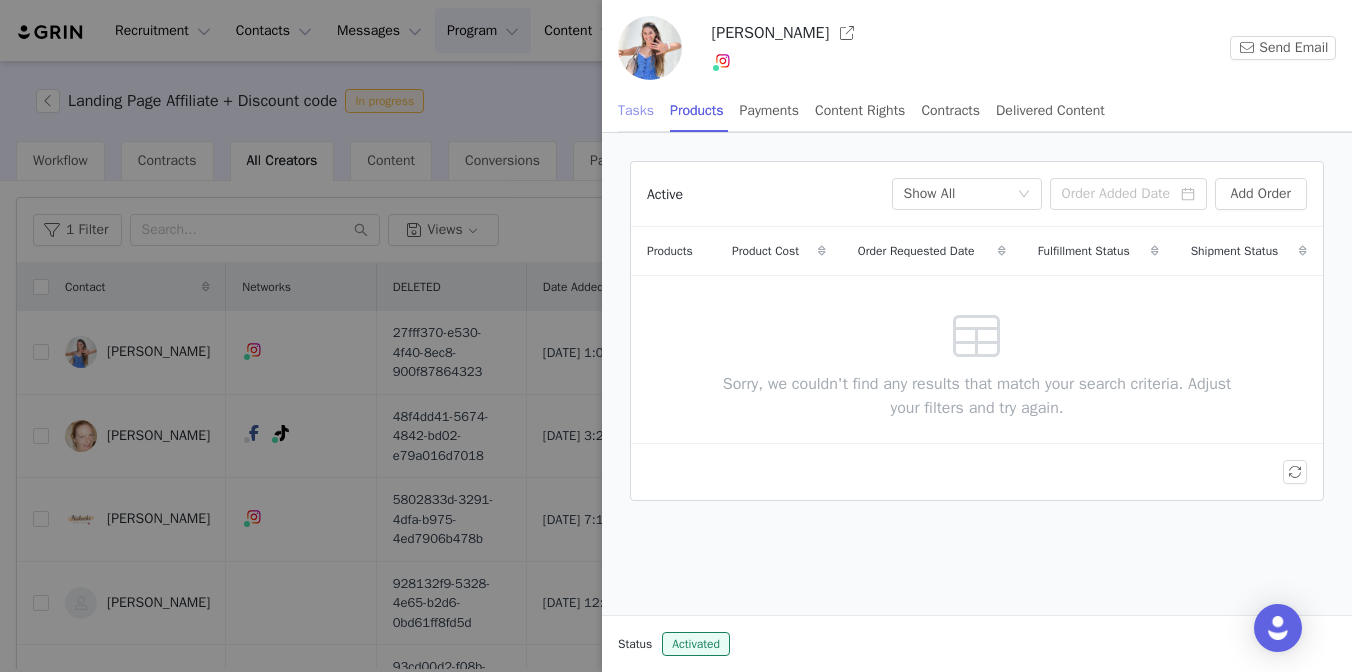 click on "Tasks" at bounding box center [636, 110] 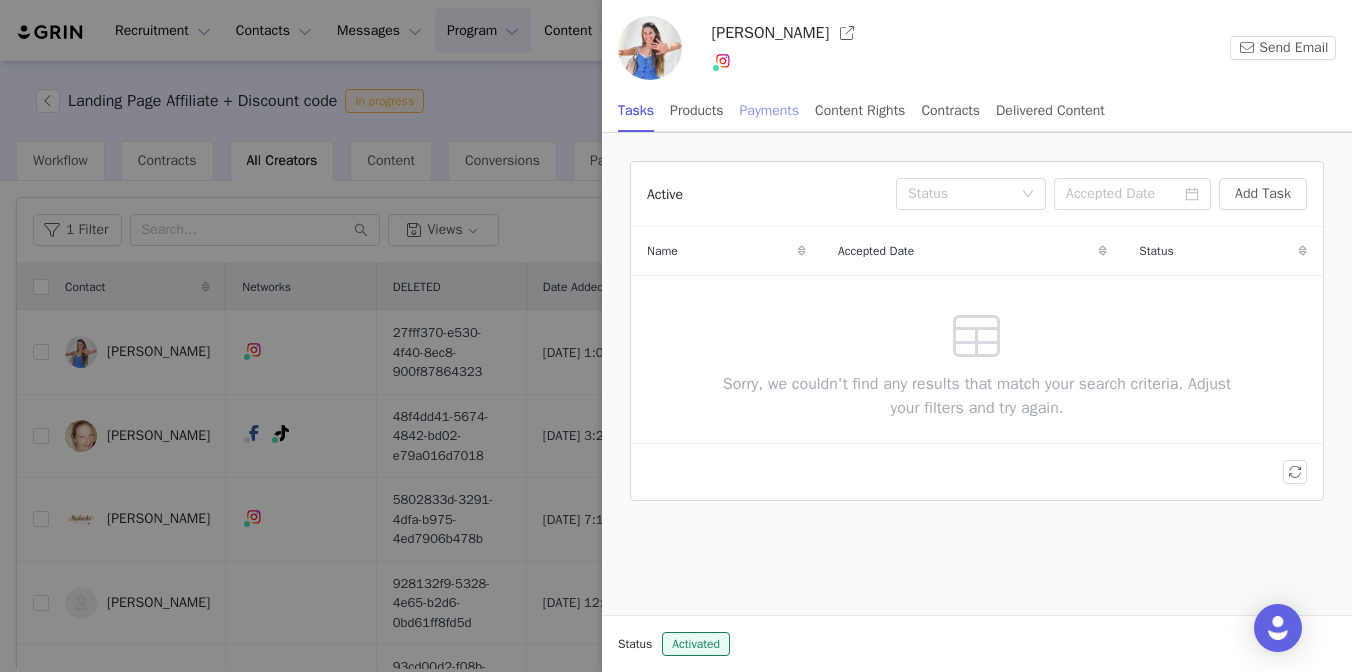 click on "Payments" at bounding box center (770, 110) 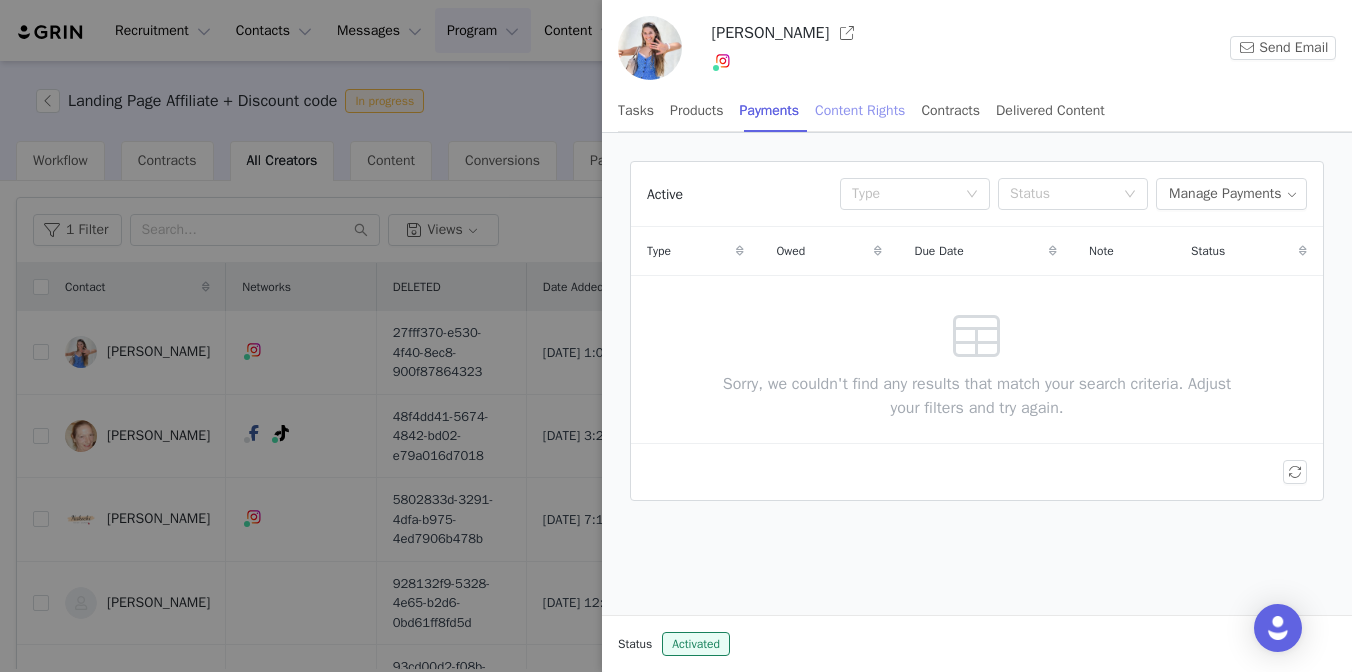click on "Content Rights" at bounding box center [860, 110] 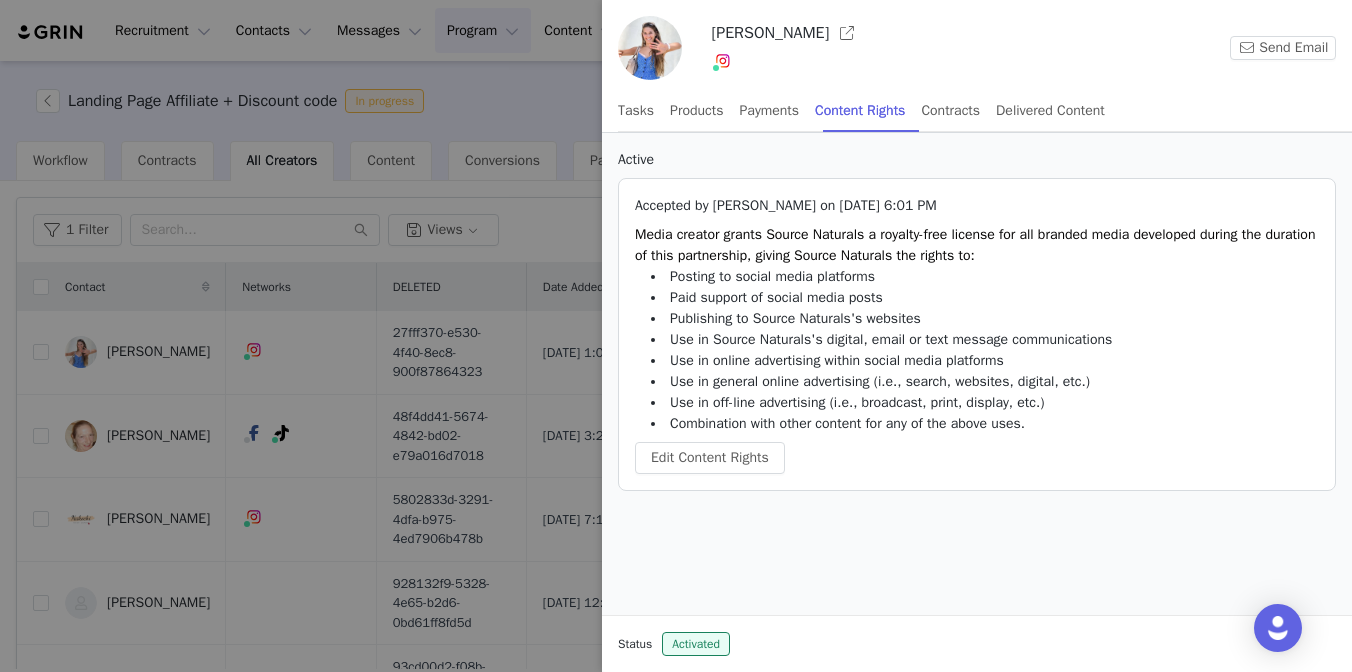 click at bounding box center [676, 336] 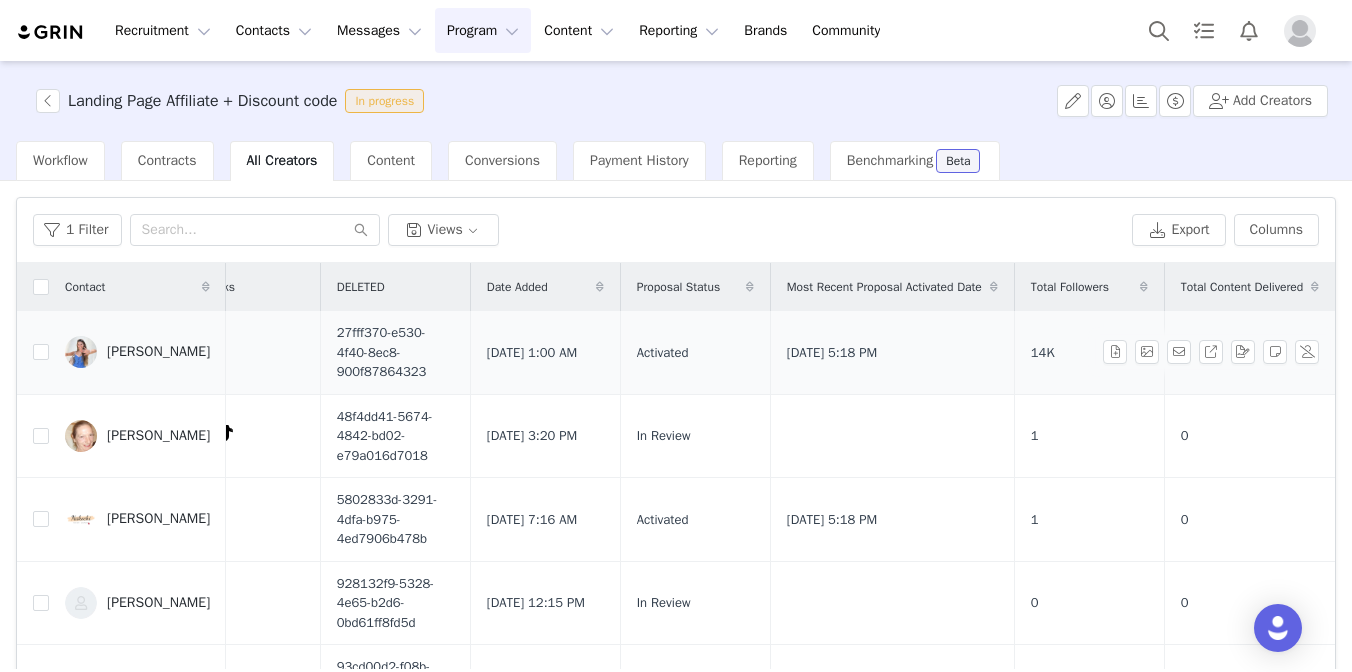 scroll, scrollTop: 0, scrollLeft: 123, axis: horizontal 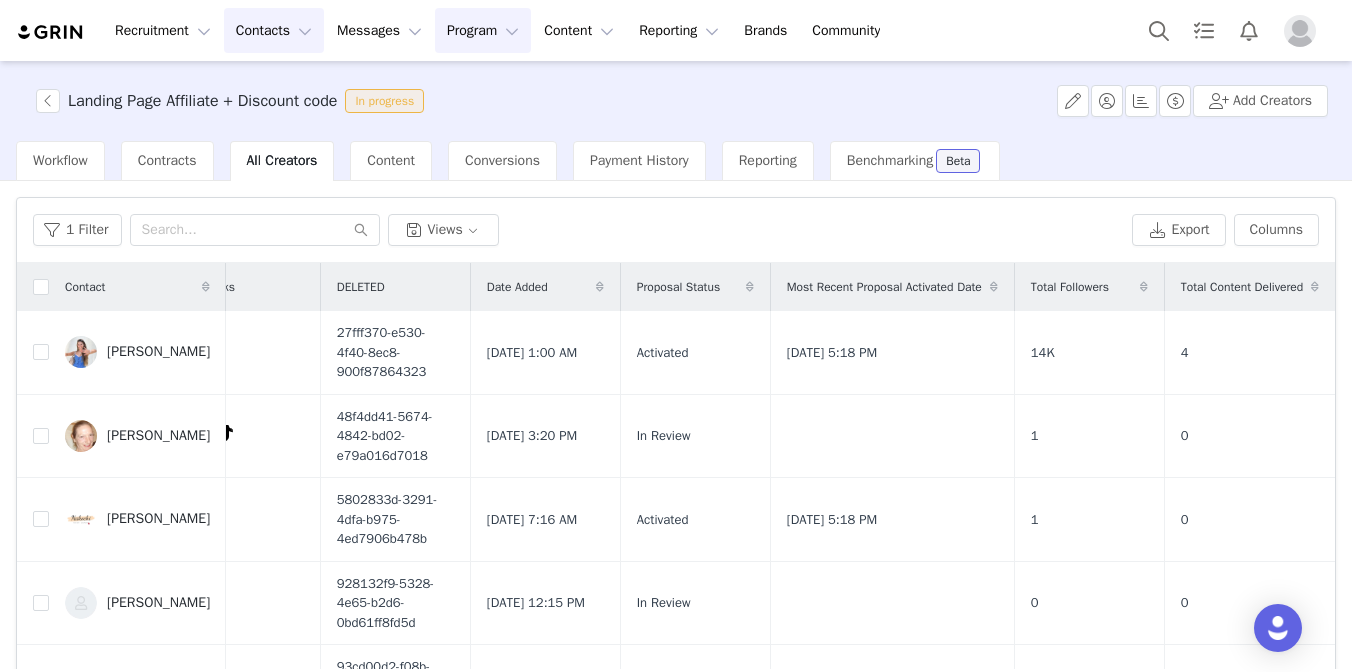 click on "Contacts Contacts" at bounding box center [274, 30] 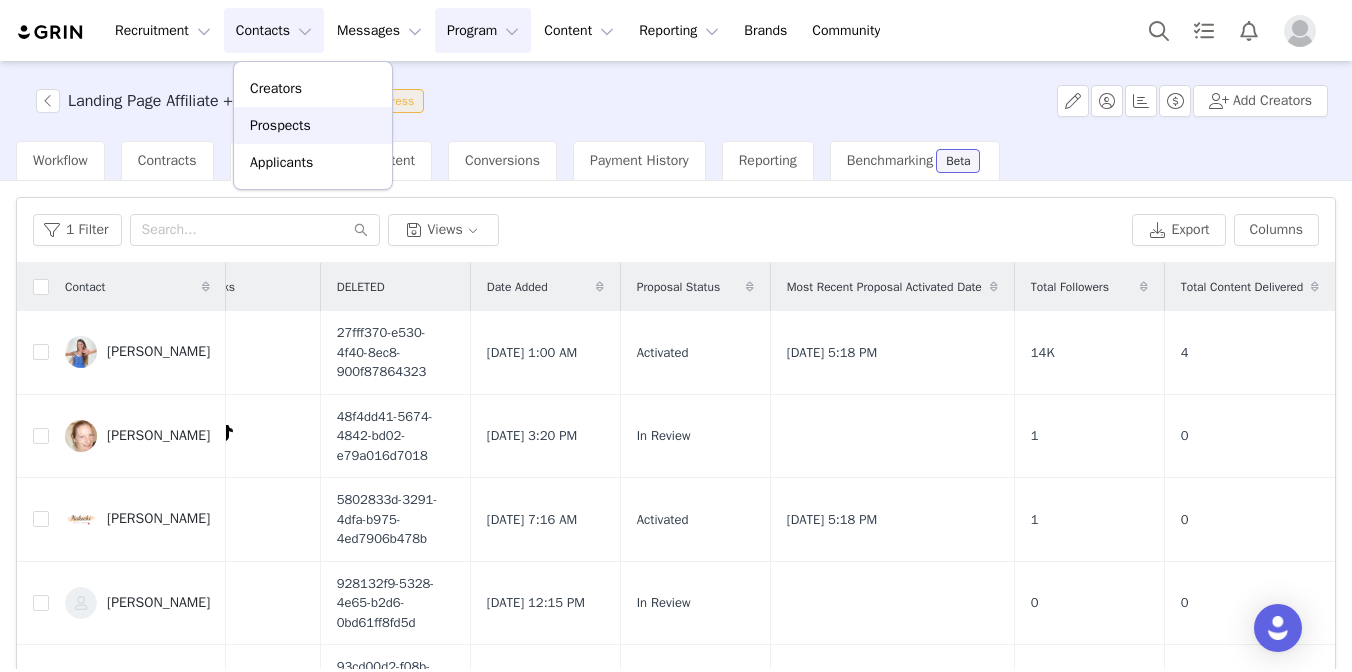click on "Prospects" at bounding box center (280, 125) 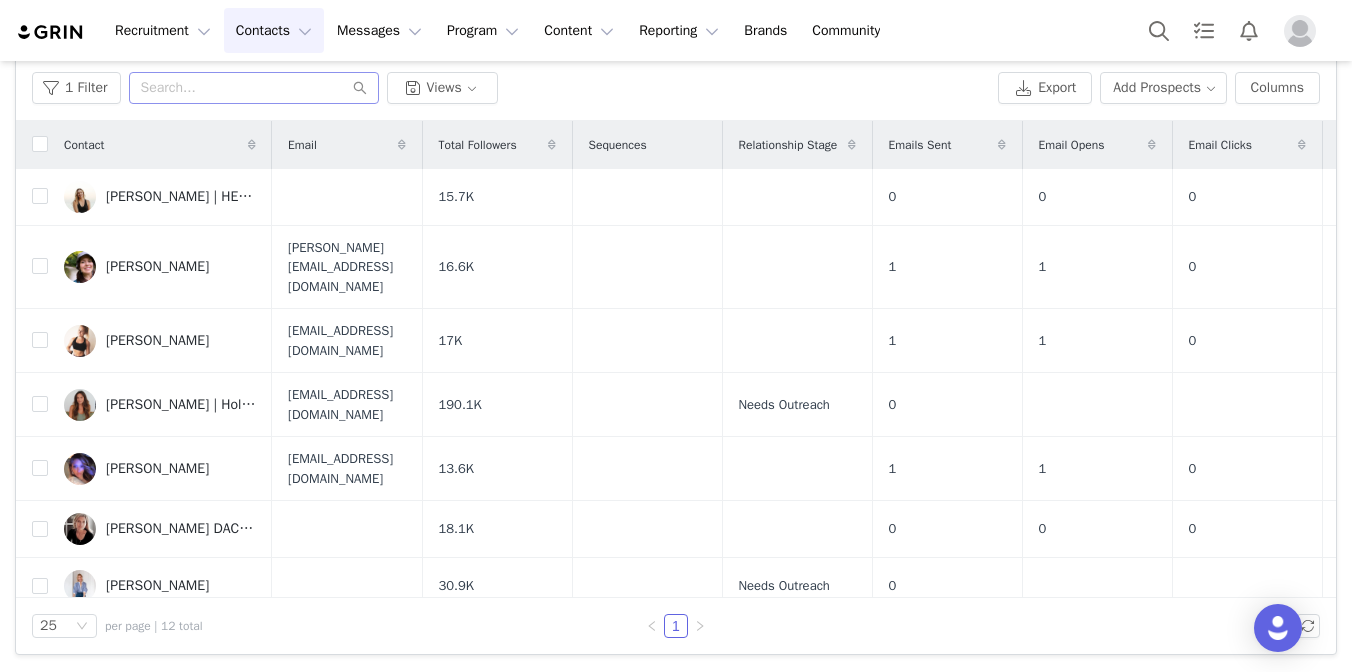 scroll, scrollTop: 0, scrollLeft: 0, axis: both 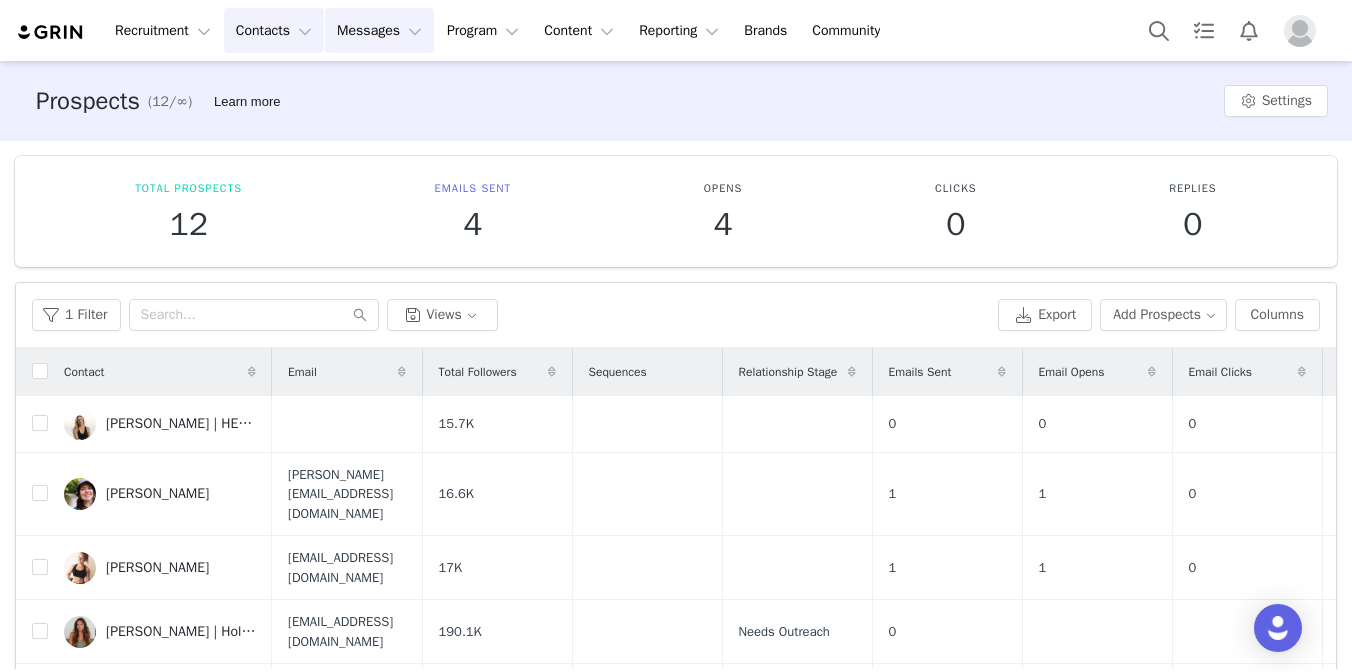 click on "Messages Messages" at bounding box center [379, 30] 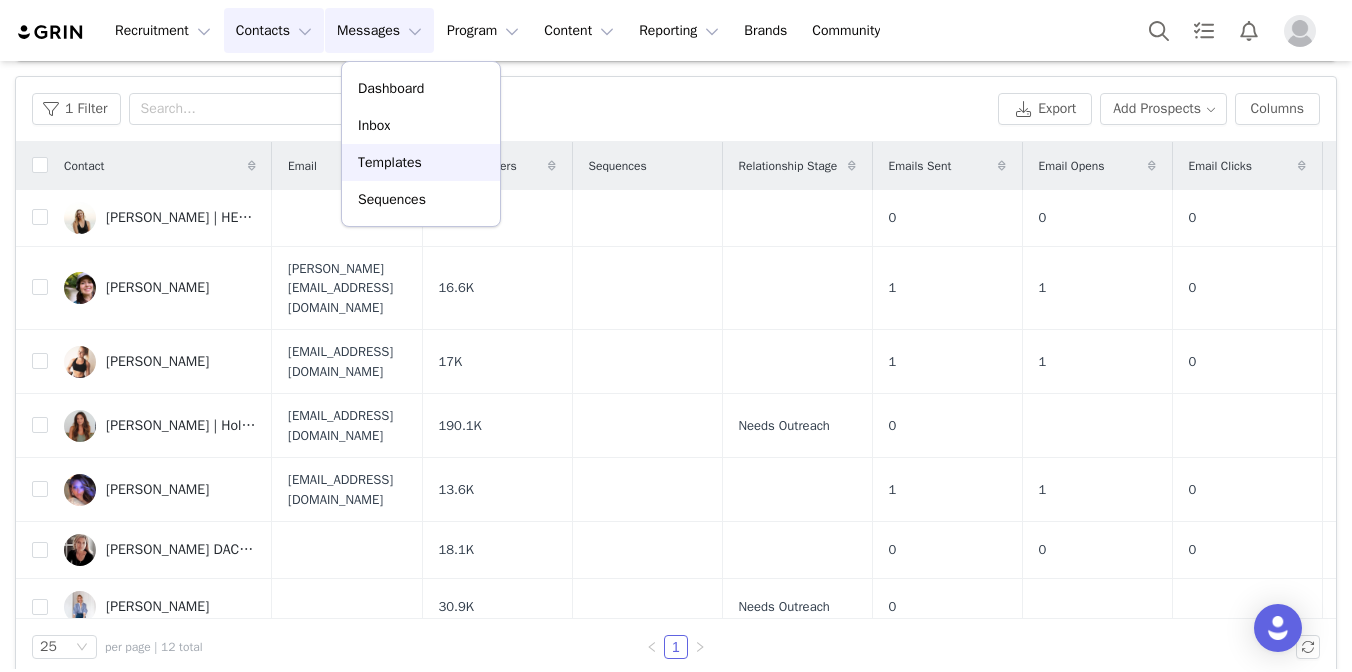 scroll, scrollTop: 227, scrollLeft: 0, axis: vertical 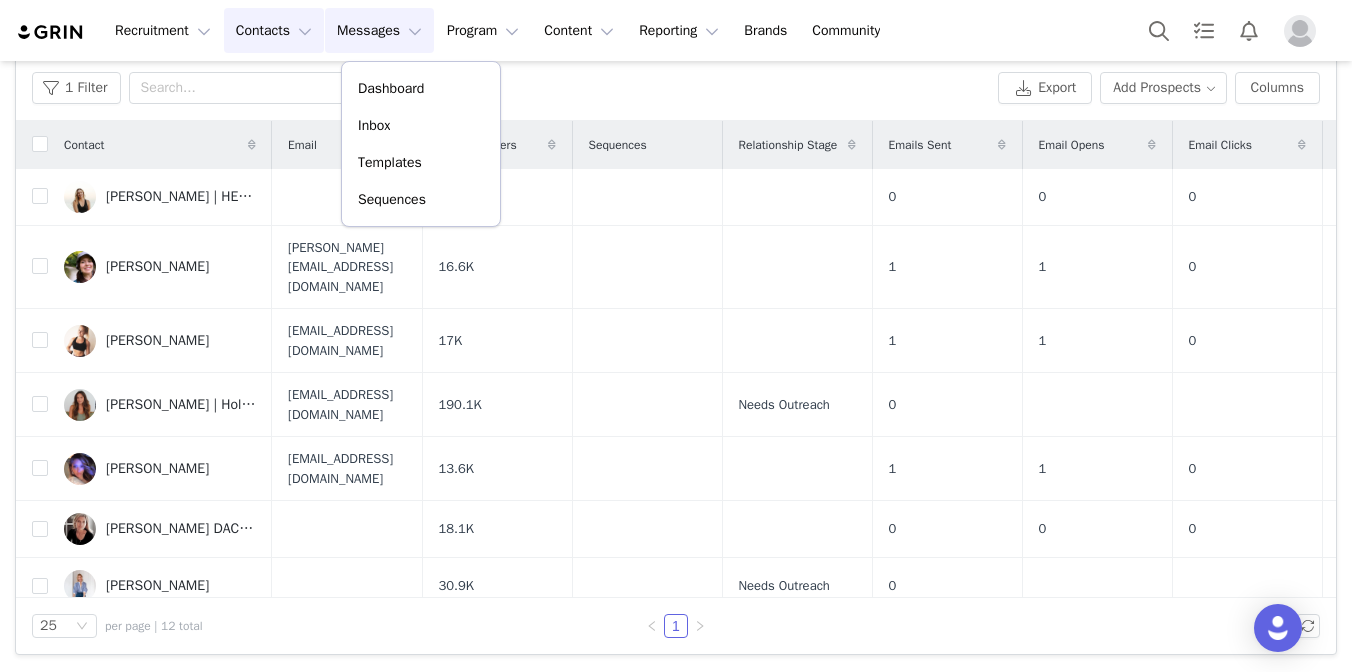 click on "Contacts Contacts" at bounding box center (274, 30) 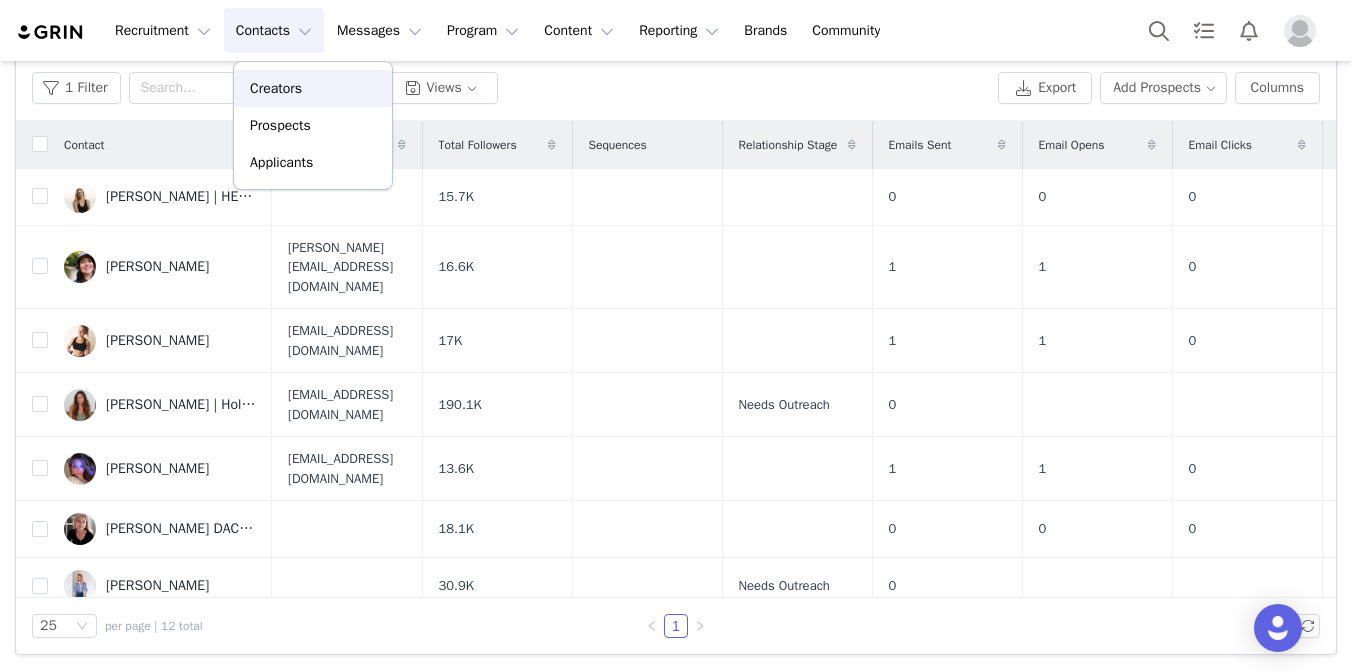 click on "Creators" at bounding box center (276, 88) 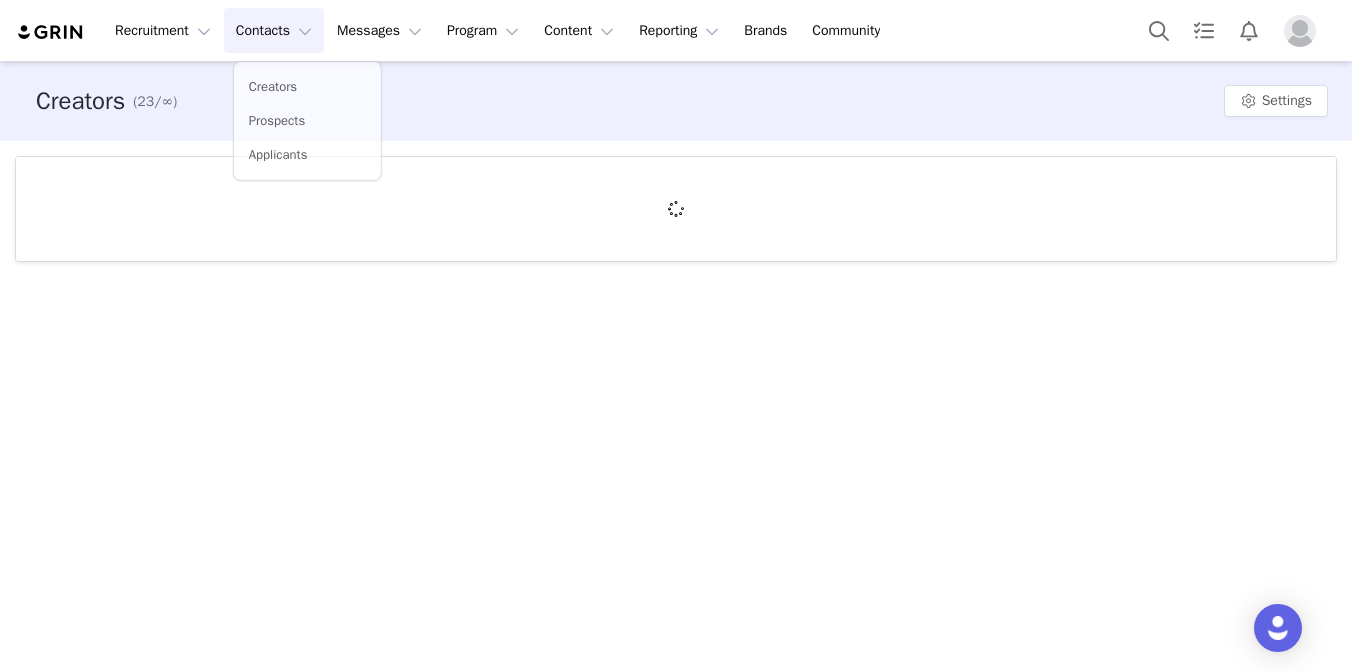 scroll, scrollTop: 0, scrollLeft: 0, axis: both 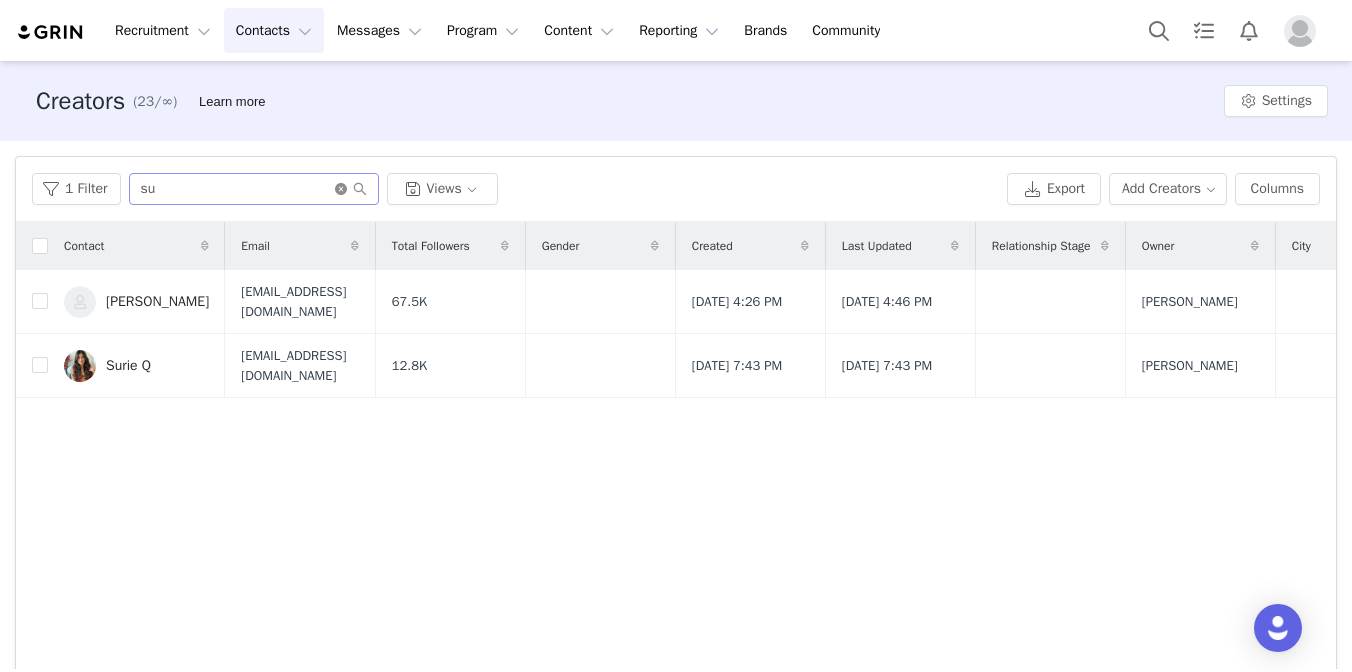 click 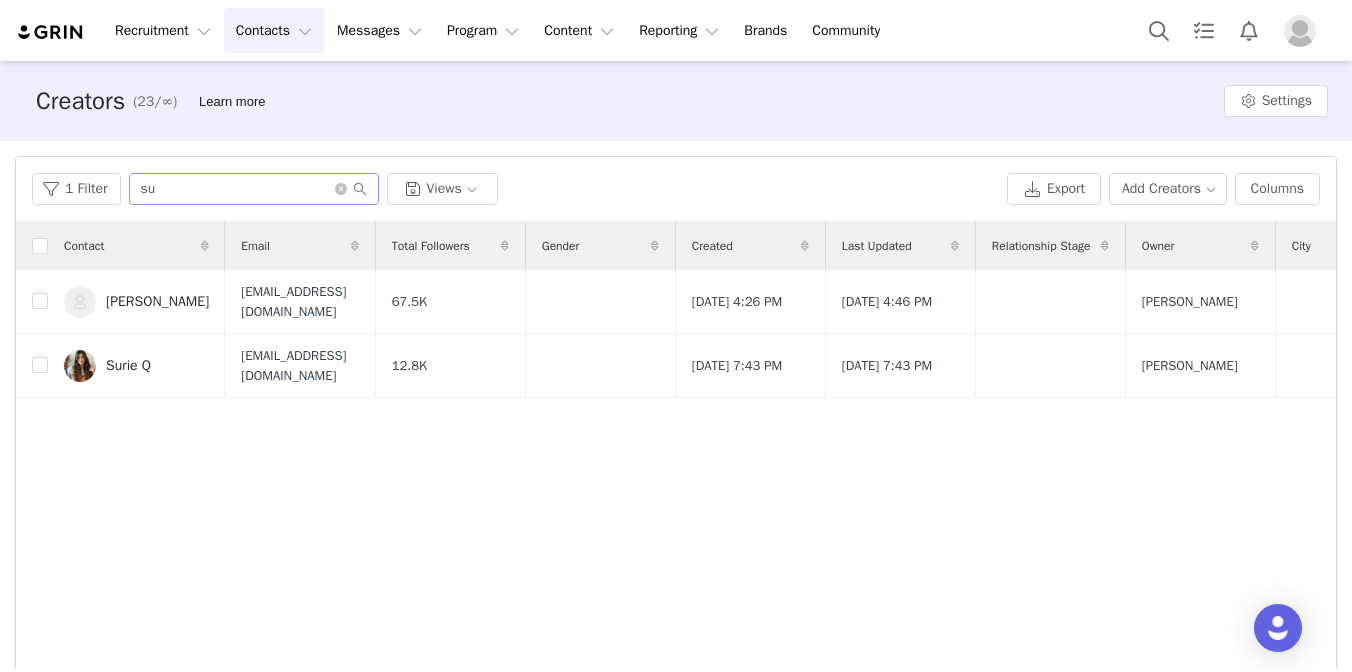 type 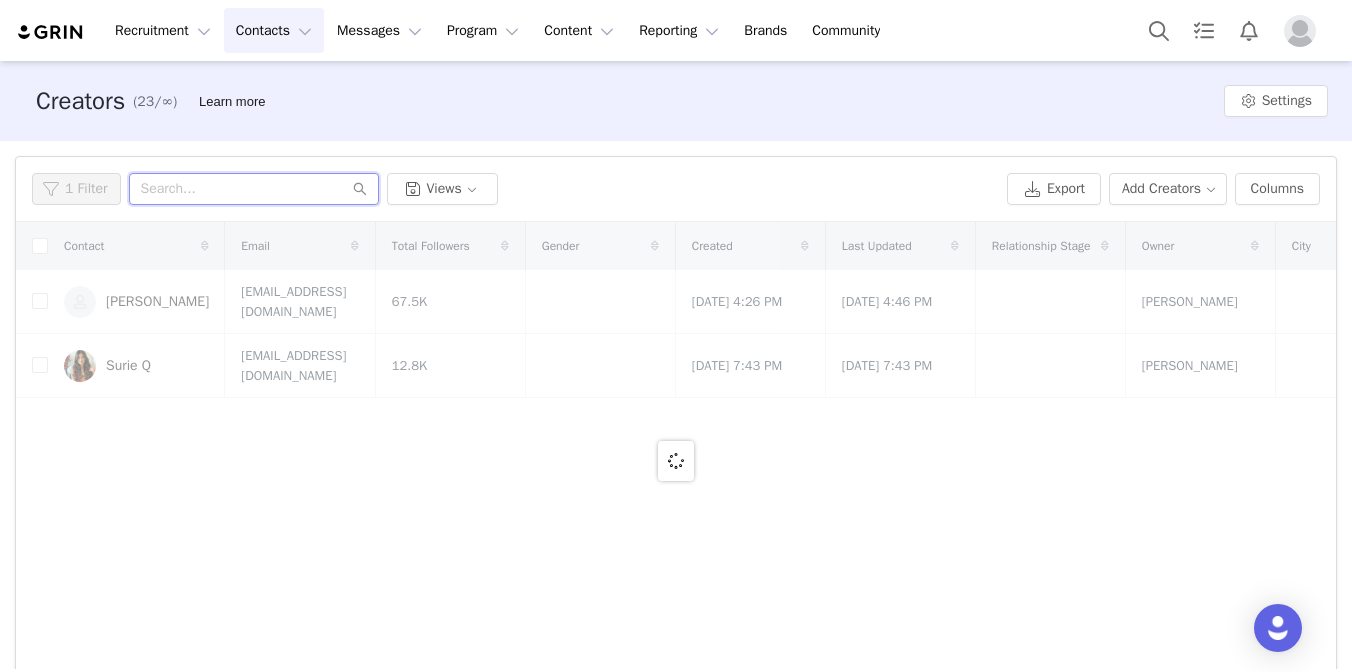 click at bounding box center [254, 189] 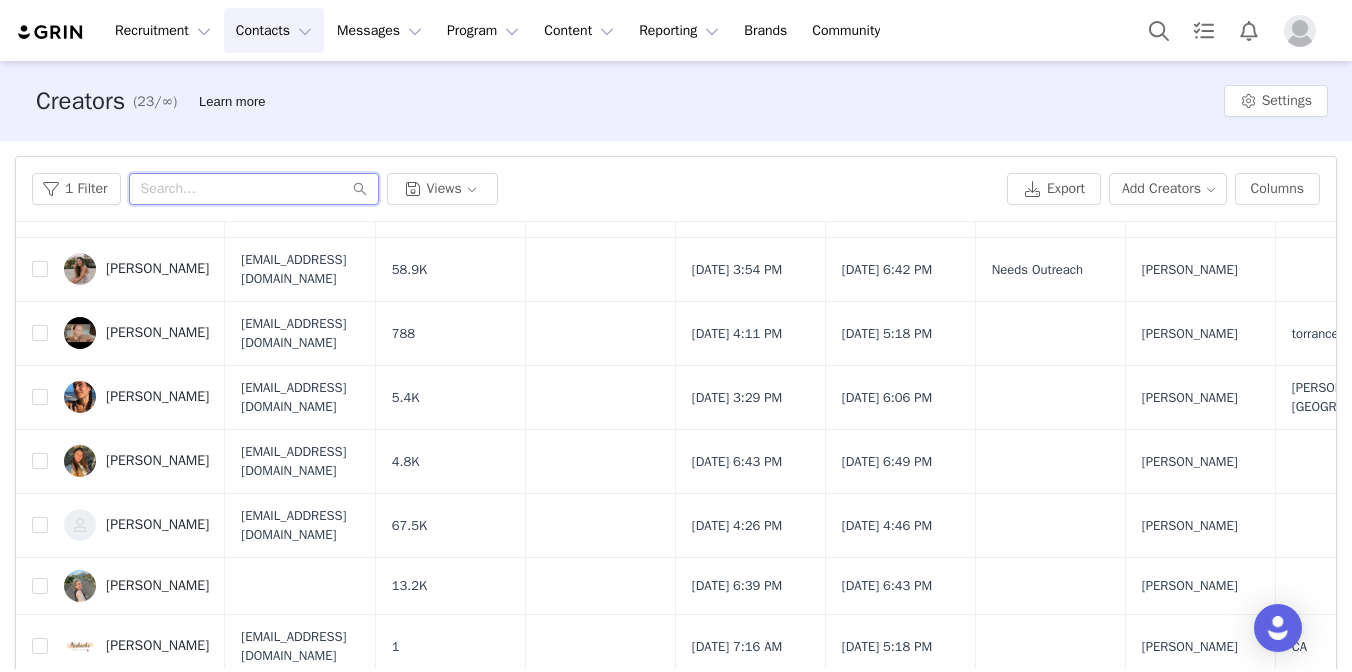 scroll, scrollTop: 1043, scrollLeft: 0, axis: vertical 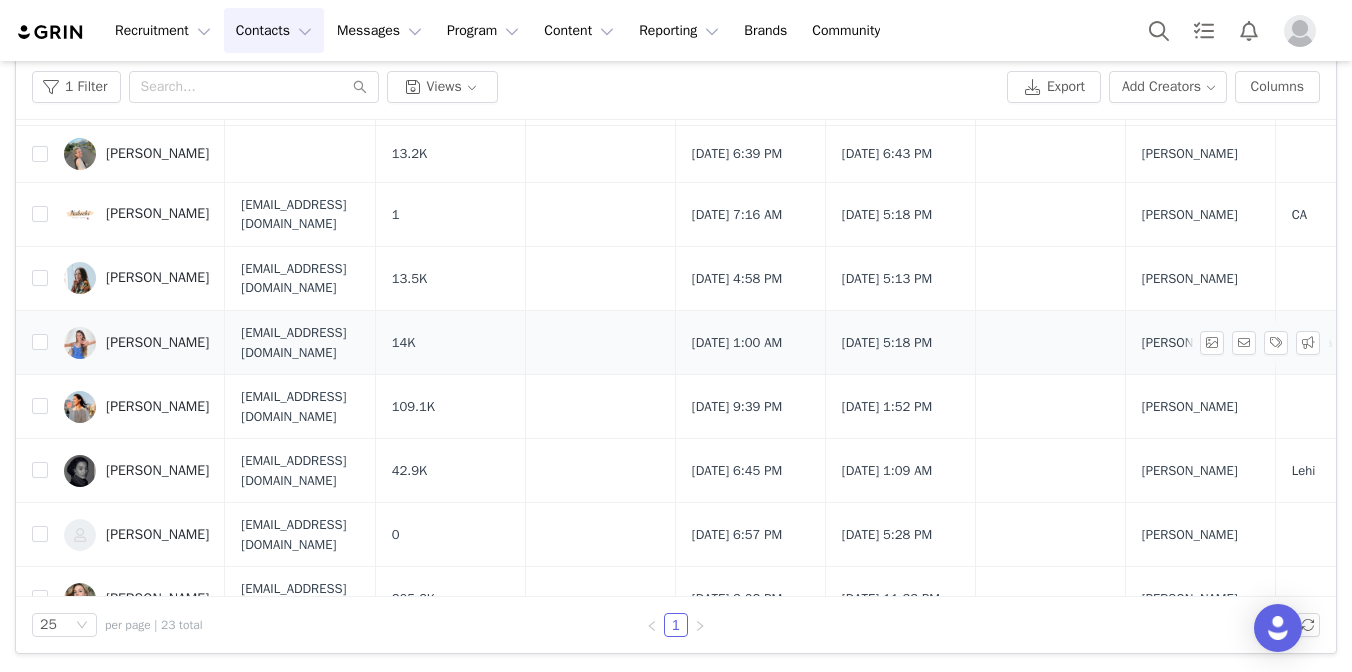 click on "Michele Weinstein" at bounding box center (157, 343) 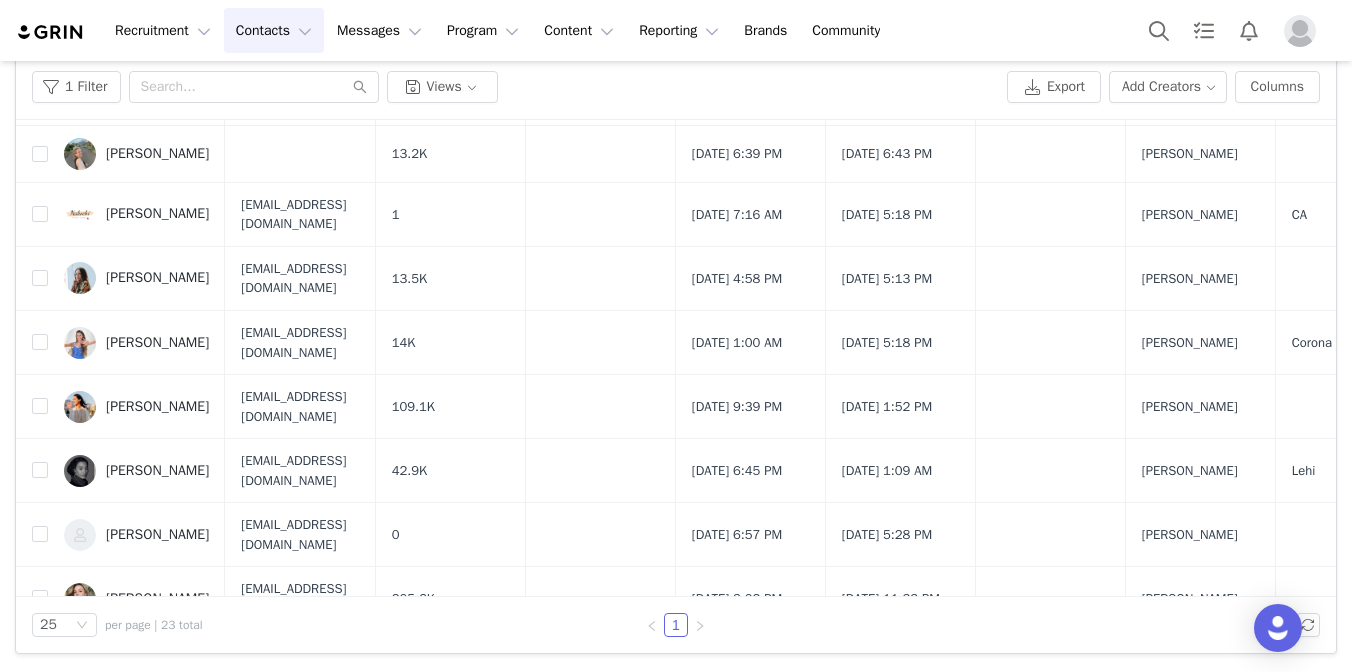 scroll, scrollTop: 0, scrollLeft: 0, axis: both 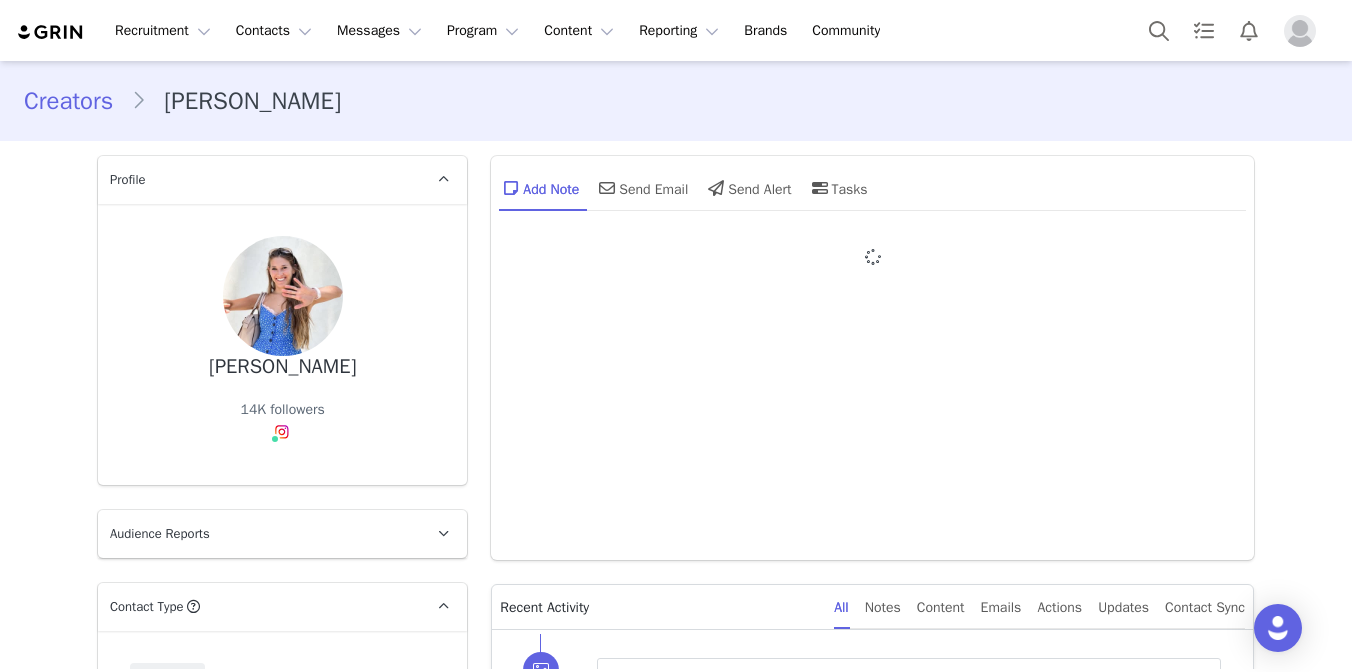 type on "+1 (United States)" 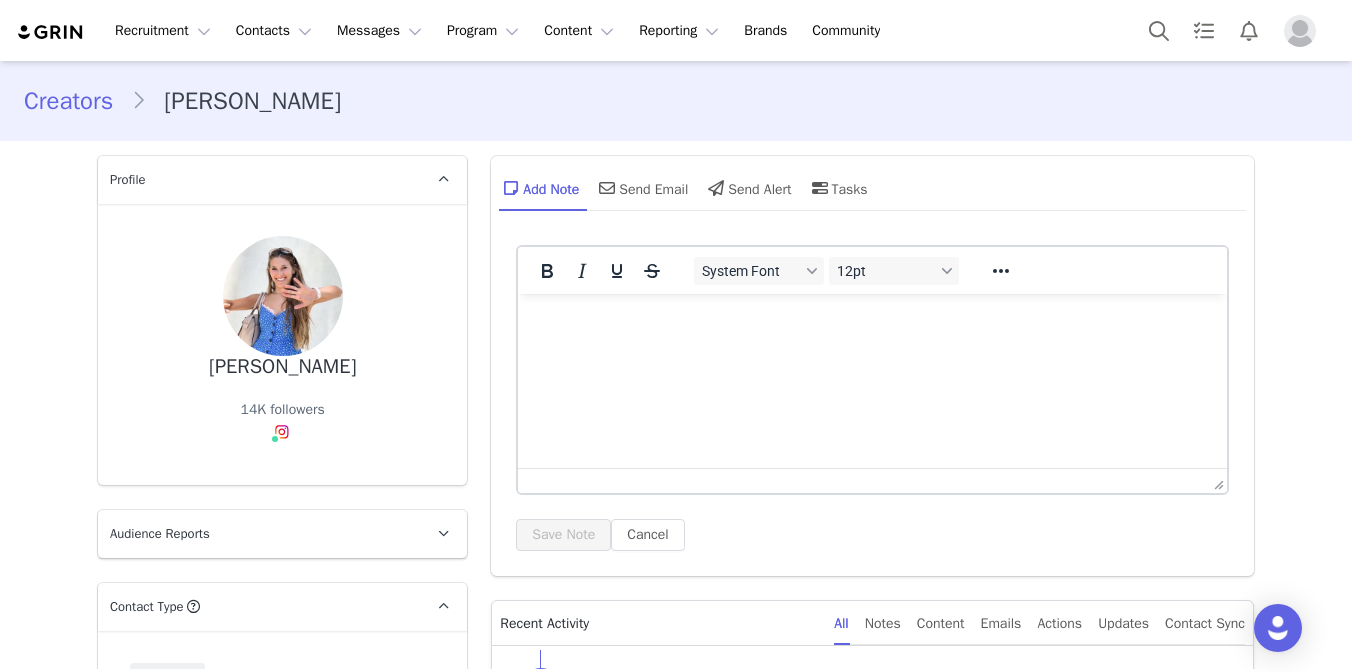 scroll, scrollTop: 298, scrollLeft: 0, axis: vertical 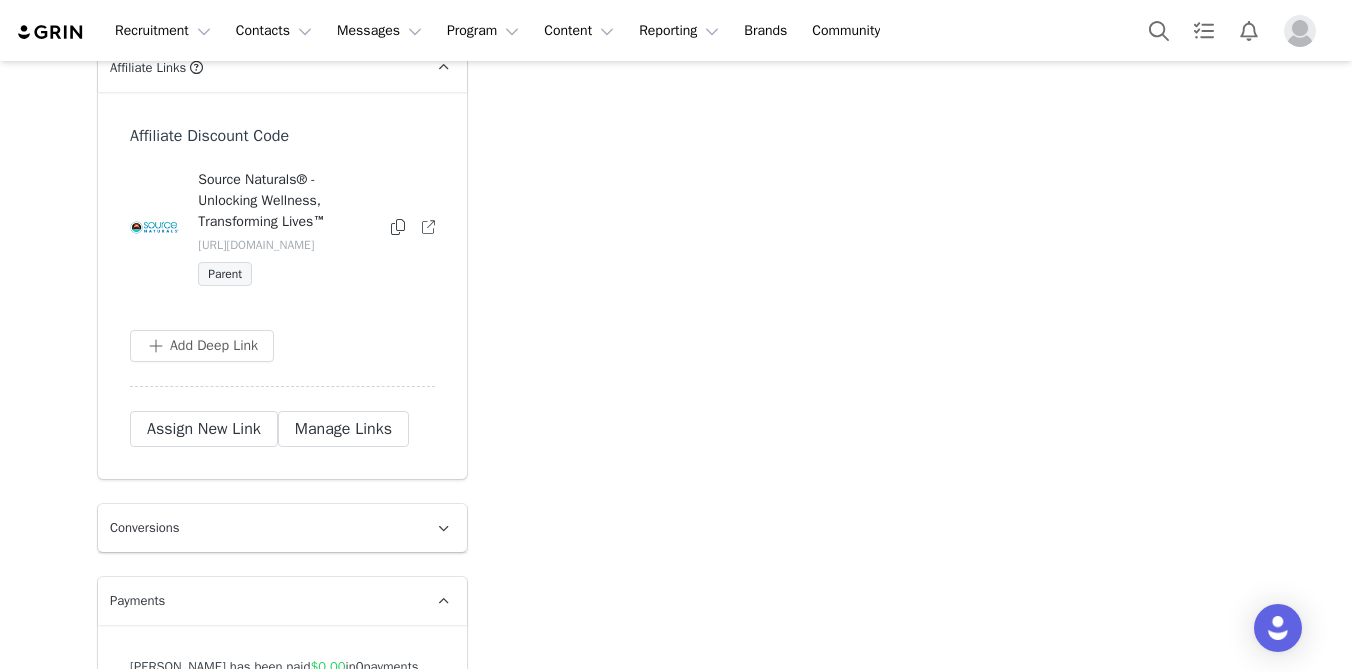 click at bounding box center [398, 227] 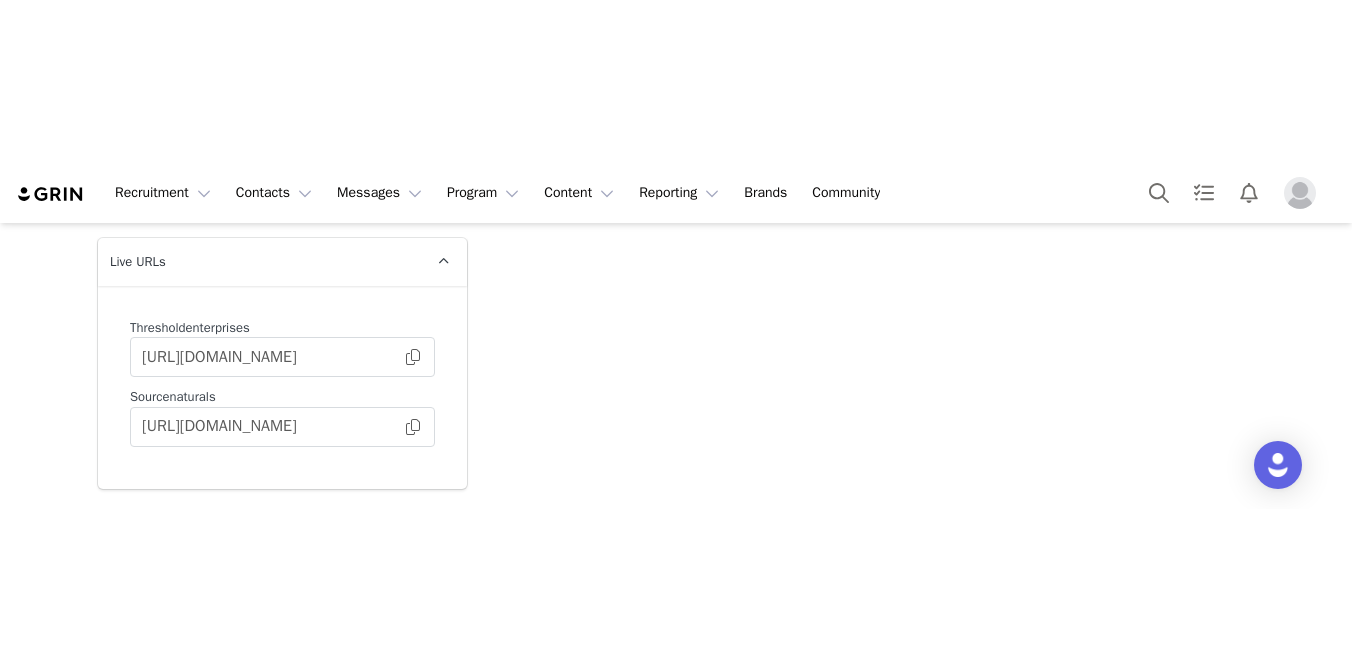 scroll, scrollTop: 3398, scrollLeft: 0, axis: vertical 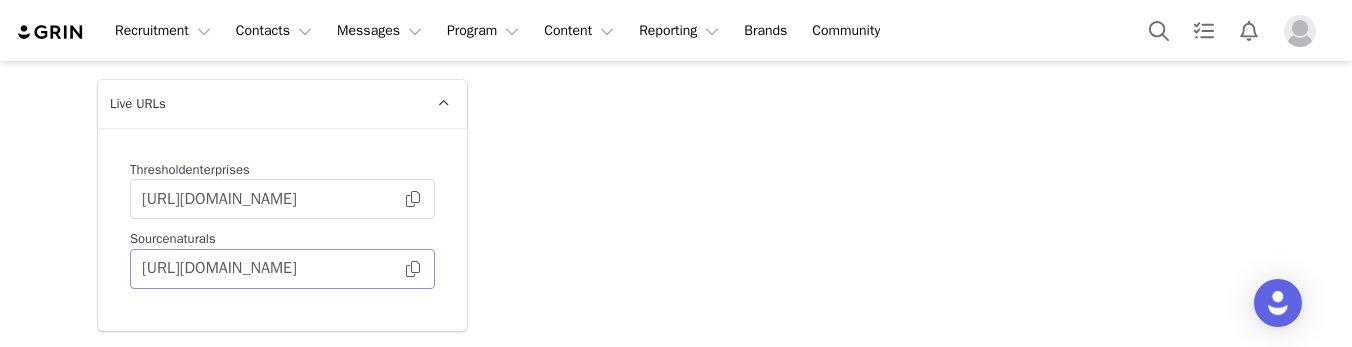 click at bounding box center (413, 269) 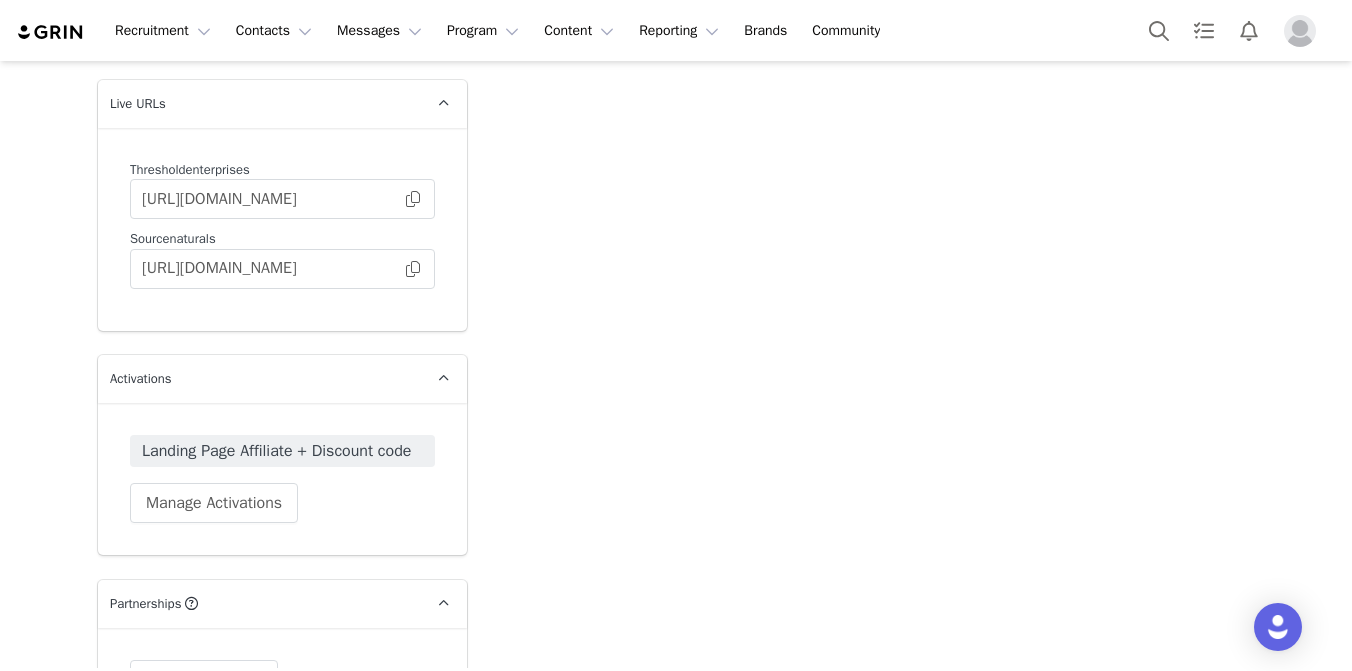 click at bounding box center [51, 32] 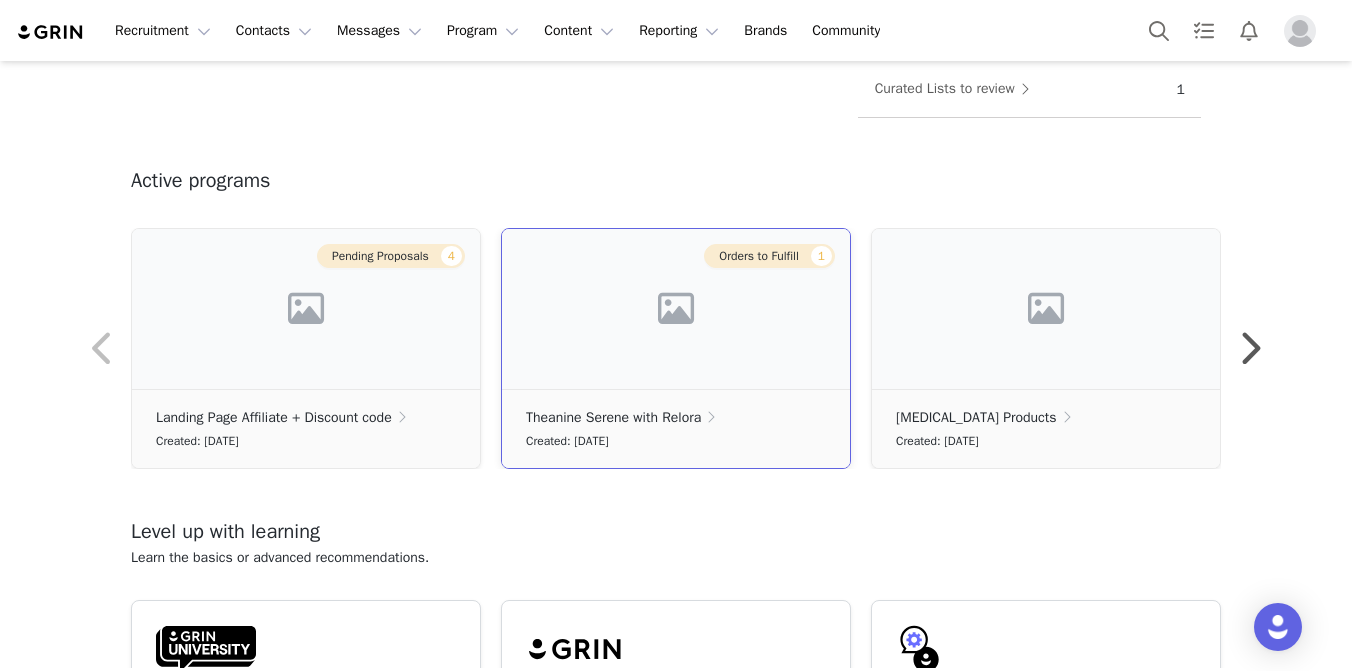 scroll, scrollTop: 575, scrollLeft: 0, axis: vertical 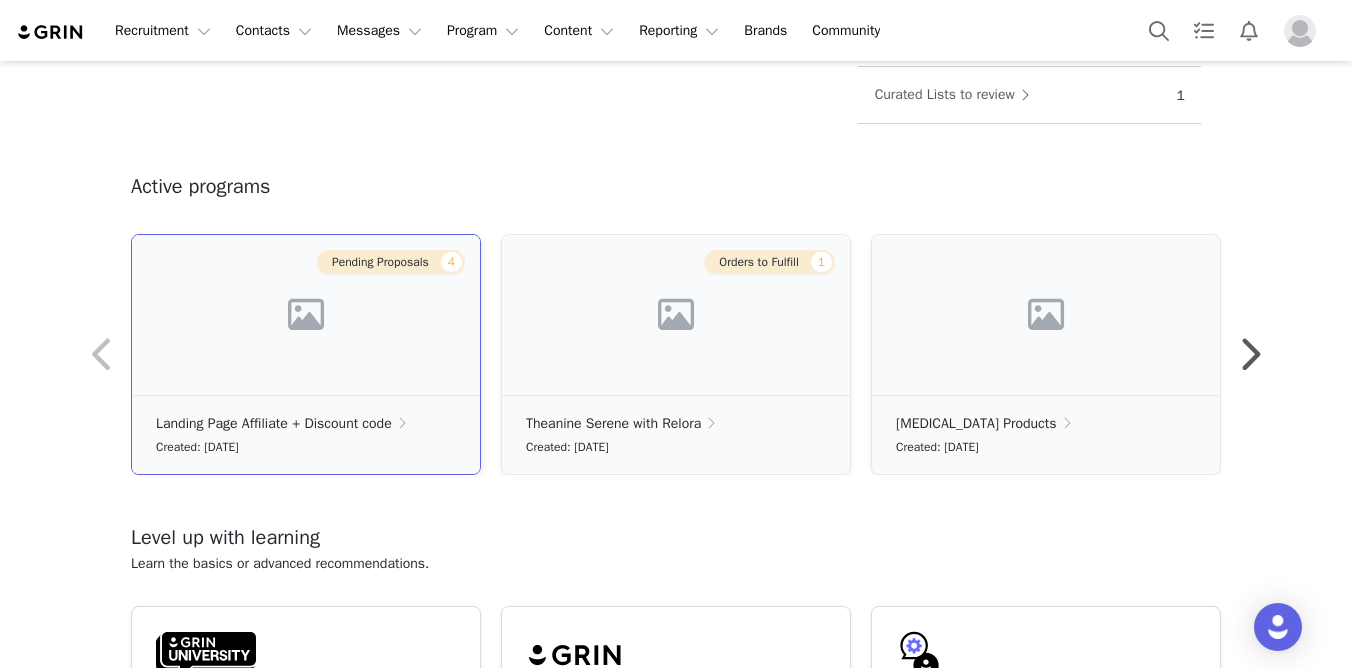 click on "Pending Proposals 4" at bounding box center [391, 262] 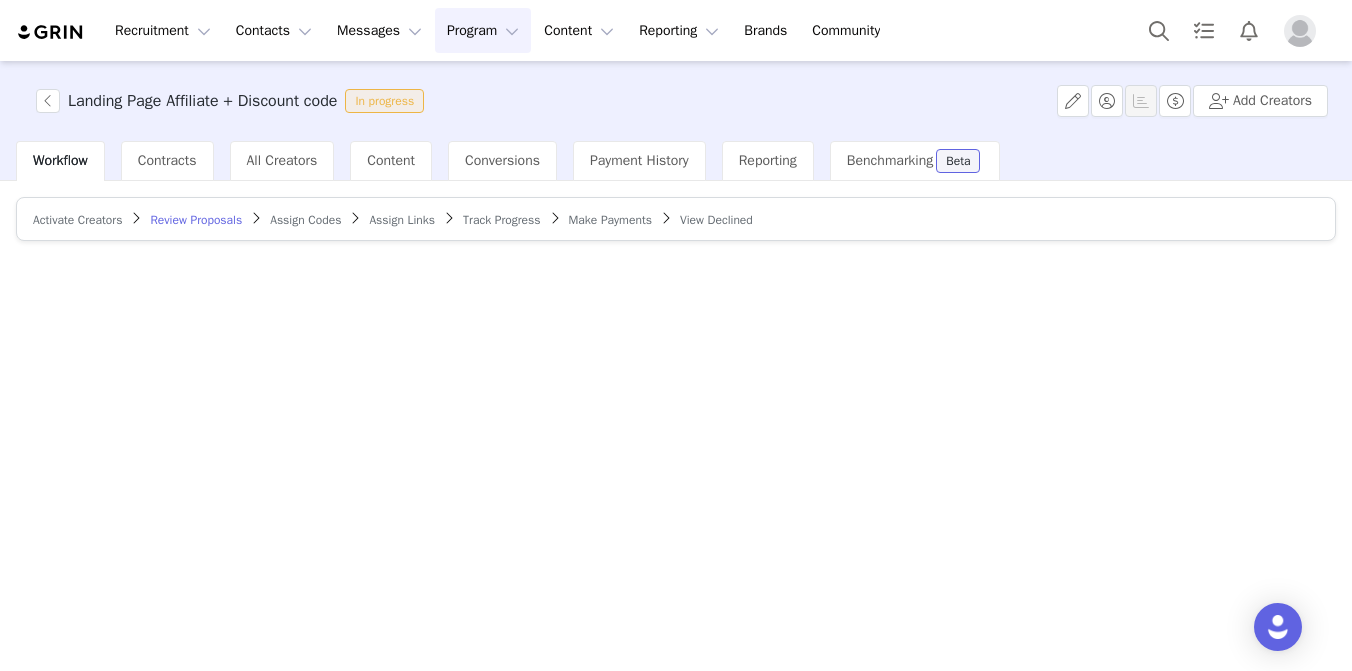 scroll, scrollTop: 0, scrollLeft: 0, axis: both 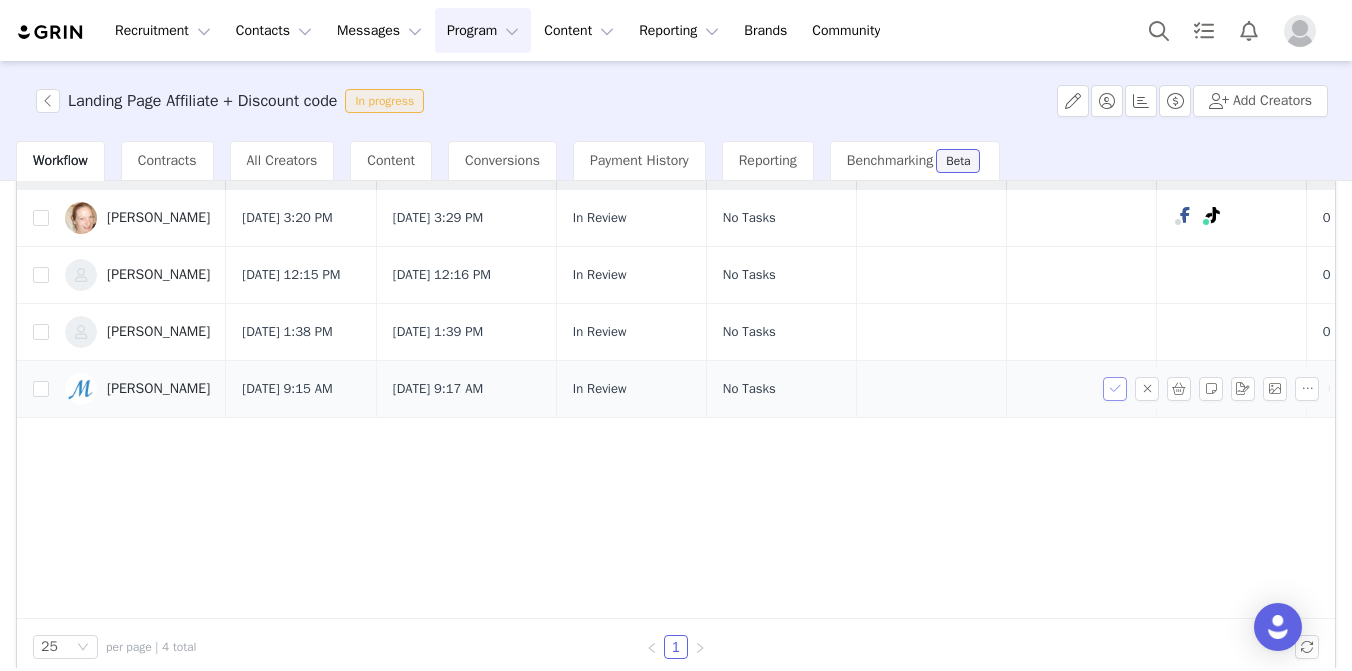 click at bounding box center (1115, 389) 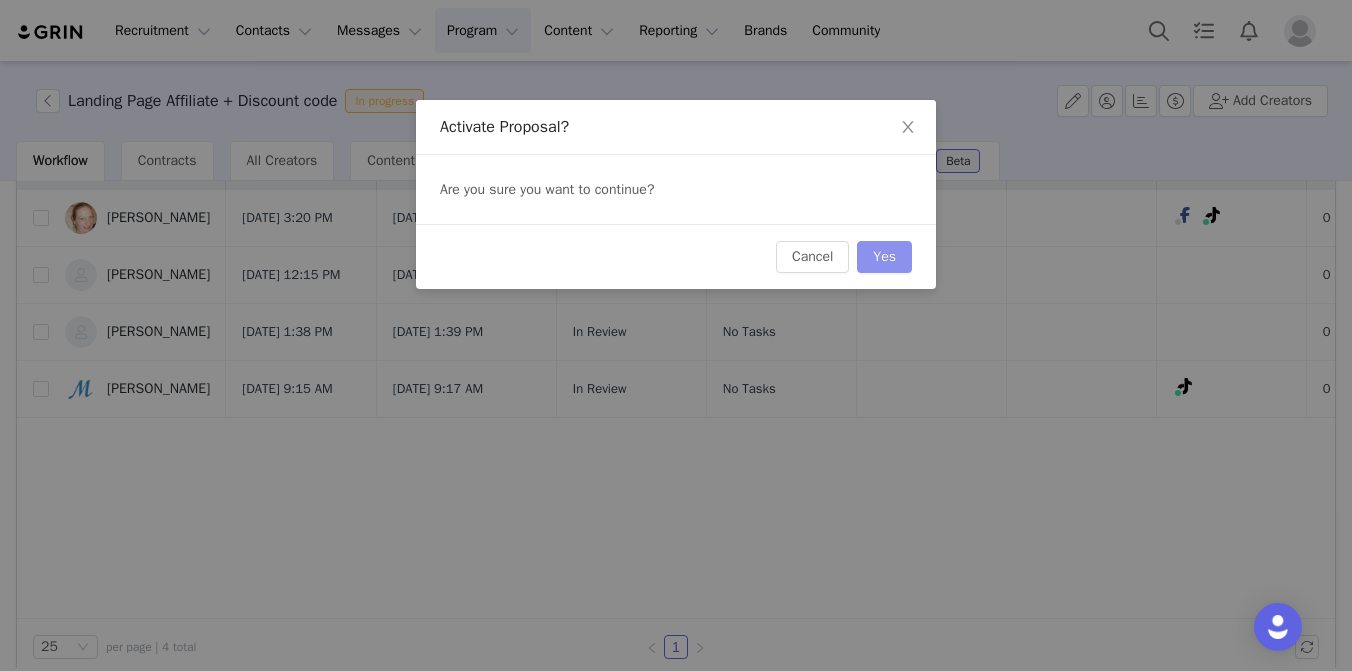 click on "Yes" at bounding box center (884, 257) 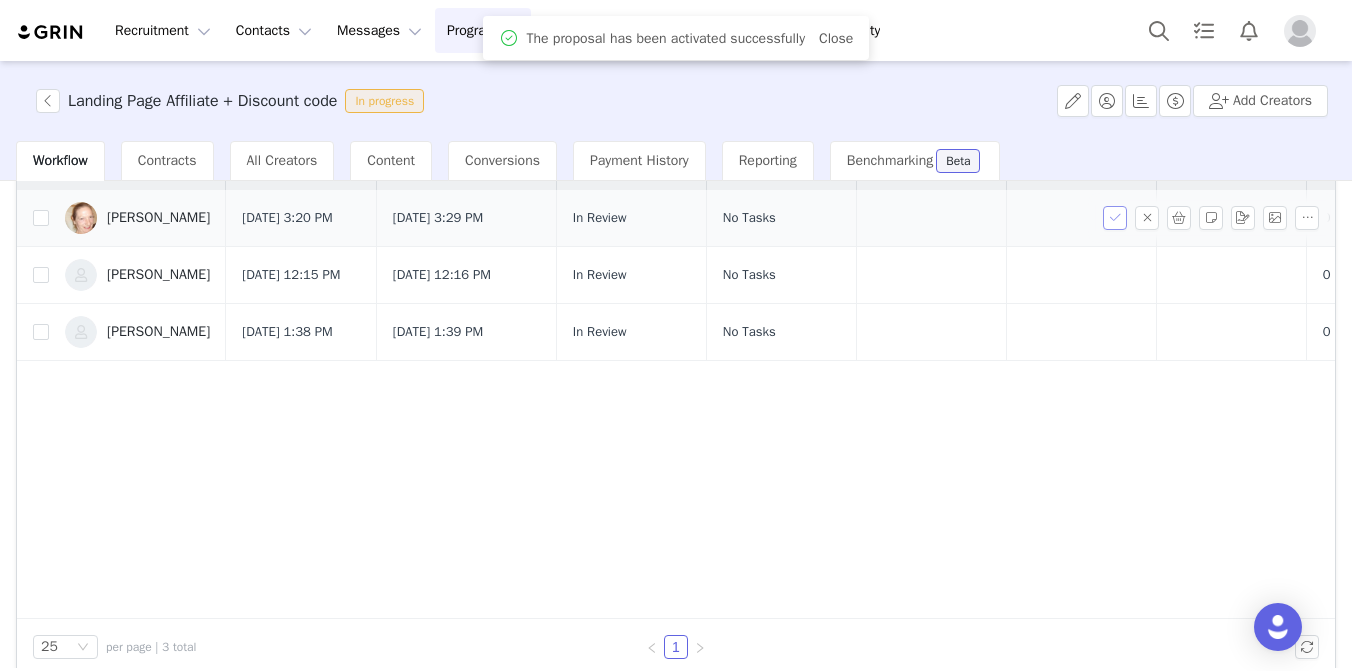 click at bounding box center [1115, 218] 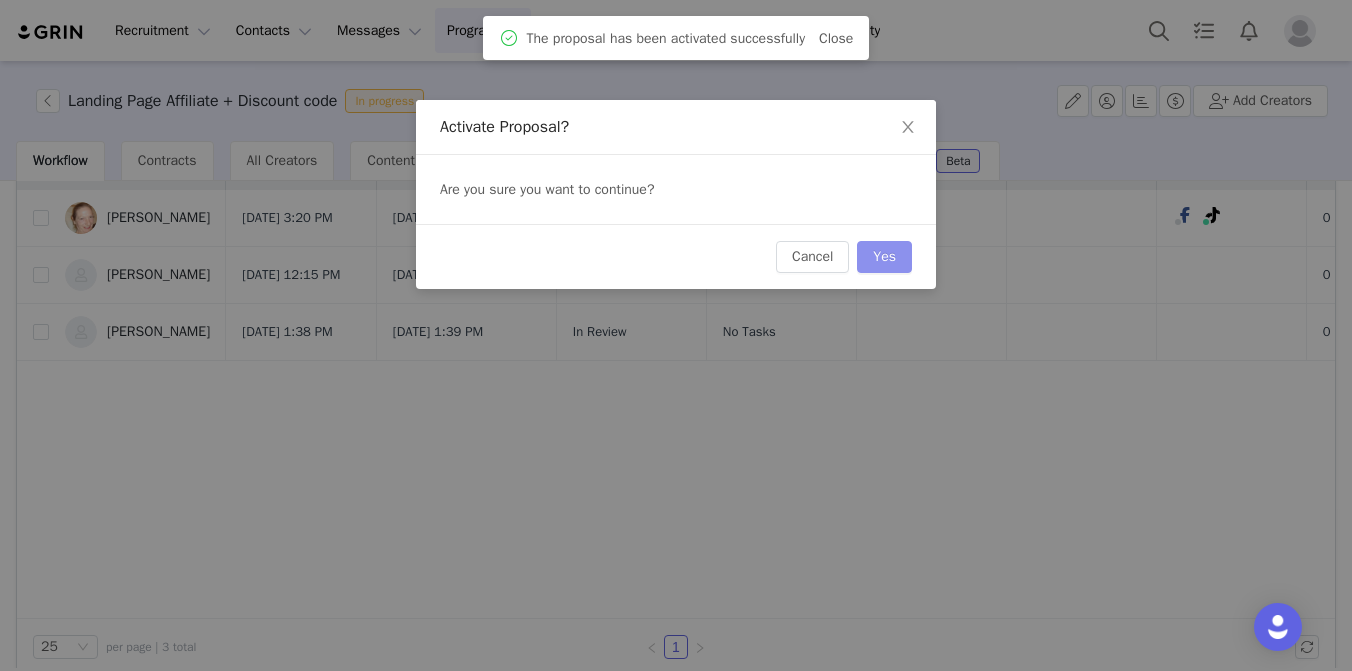 click on "Yes" at bounding box center [884, 257] 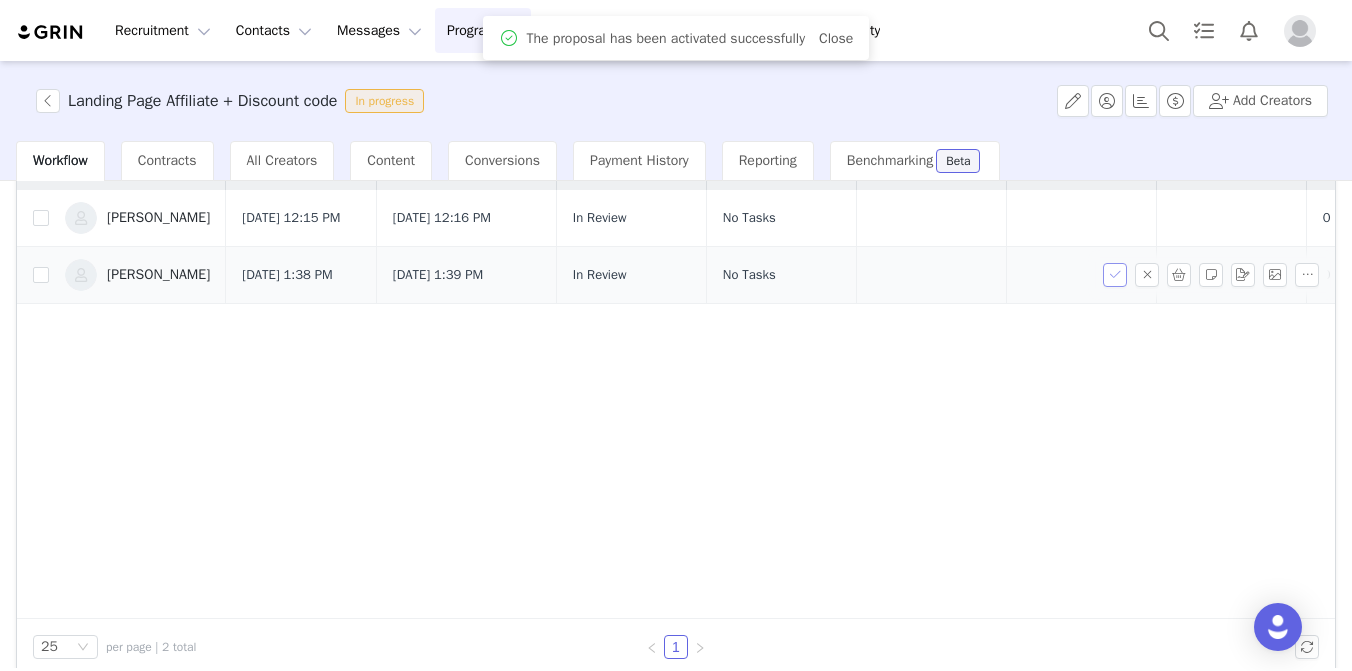 click at bounding box center (1115, 275) 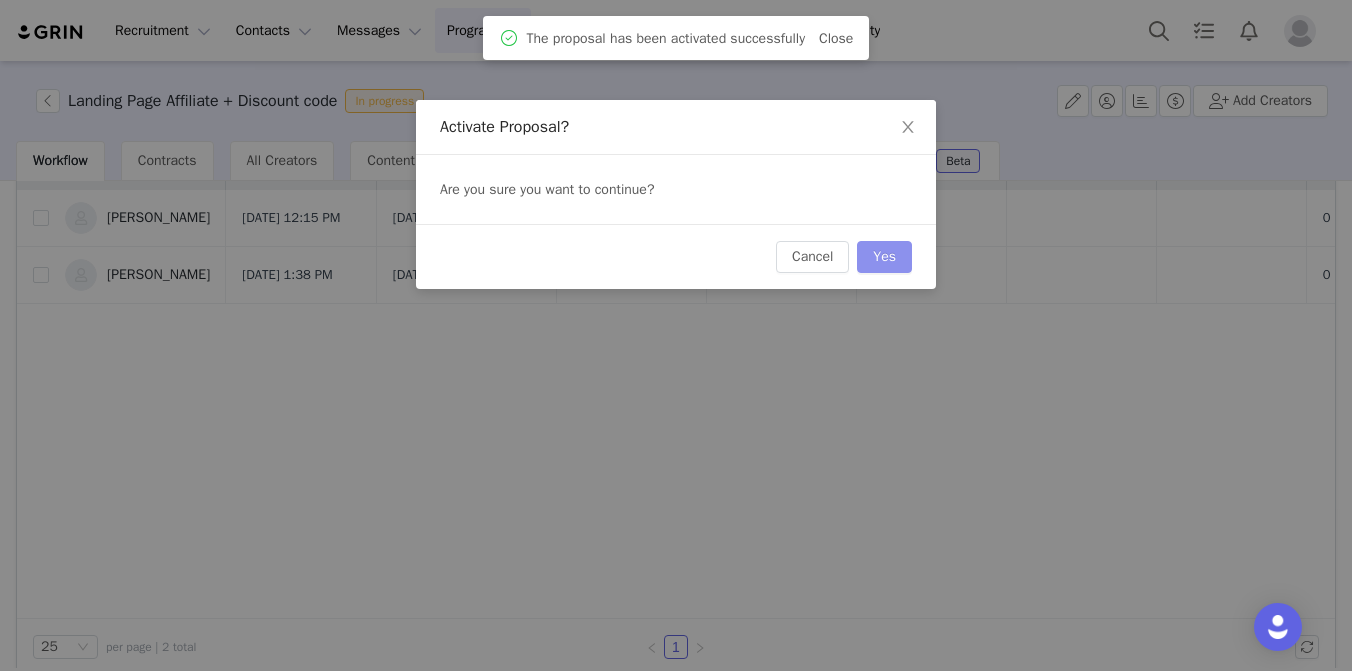 click on "Yes" at bounding box center [884, 257] 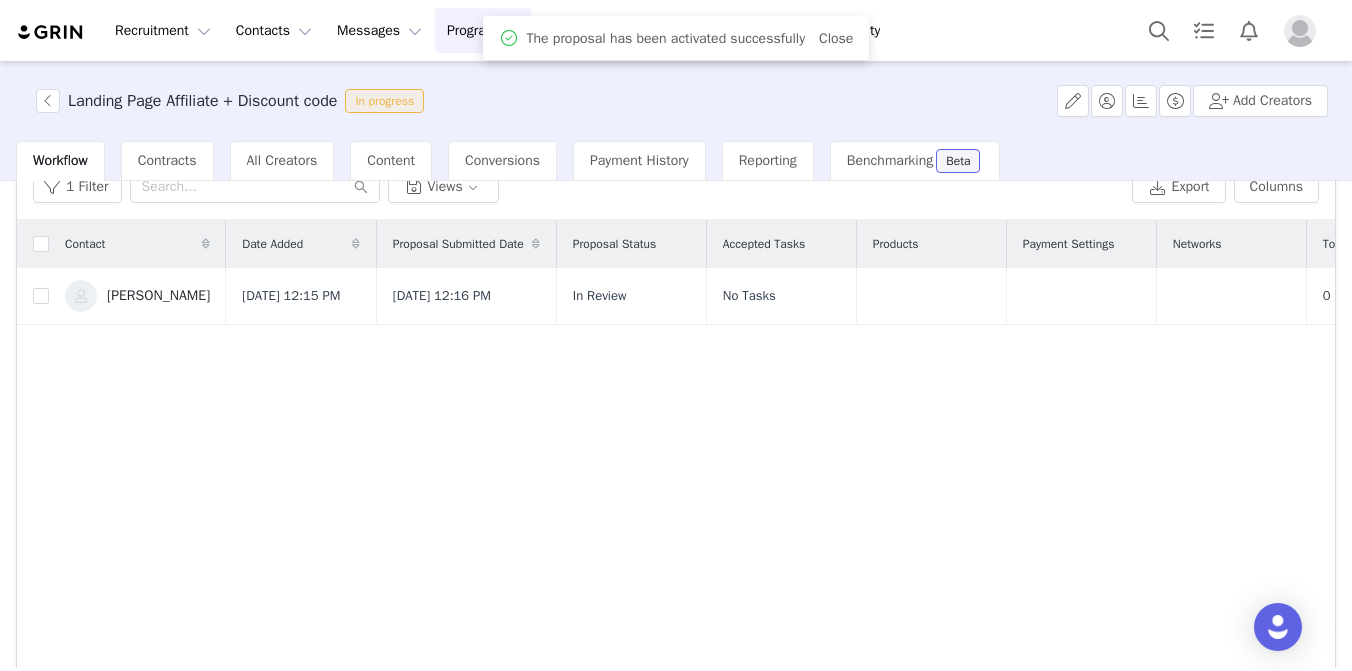 scroll, scrollTop: 0, scrollLeft: 0, axis: both 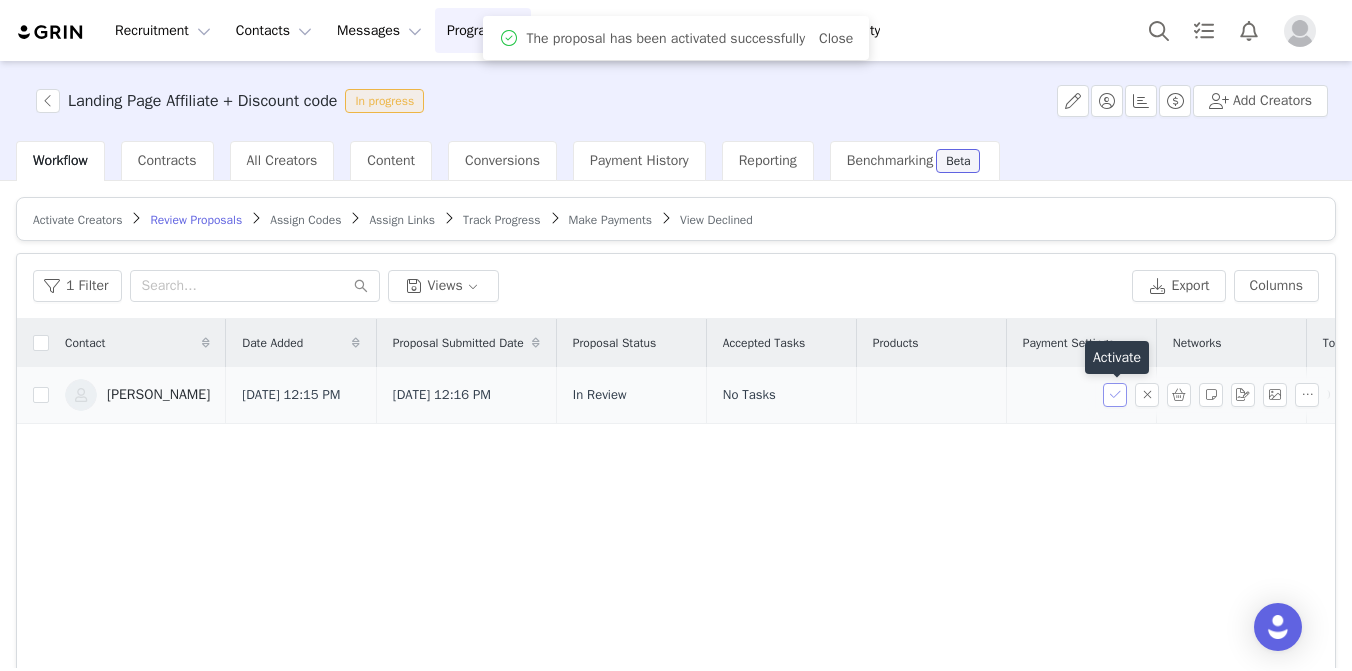 click at bounding box center [1115, 395] 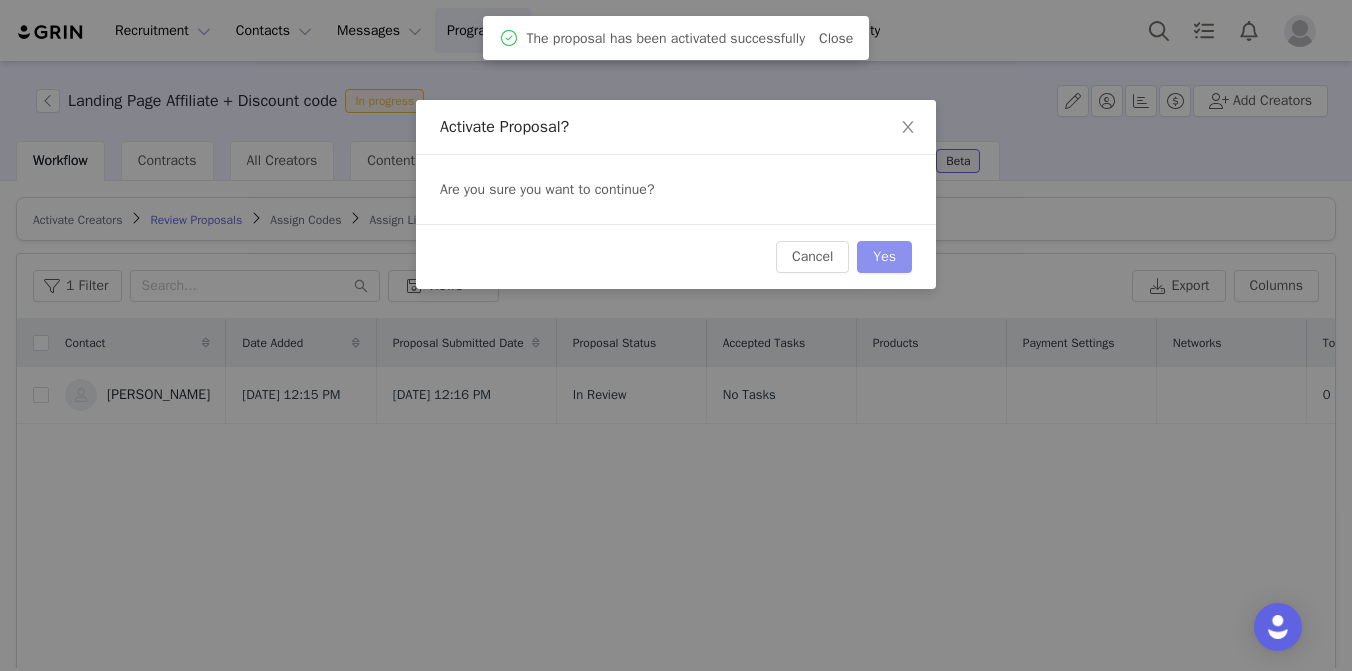 click on "Yes" at bounding box center (884, 257) 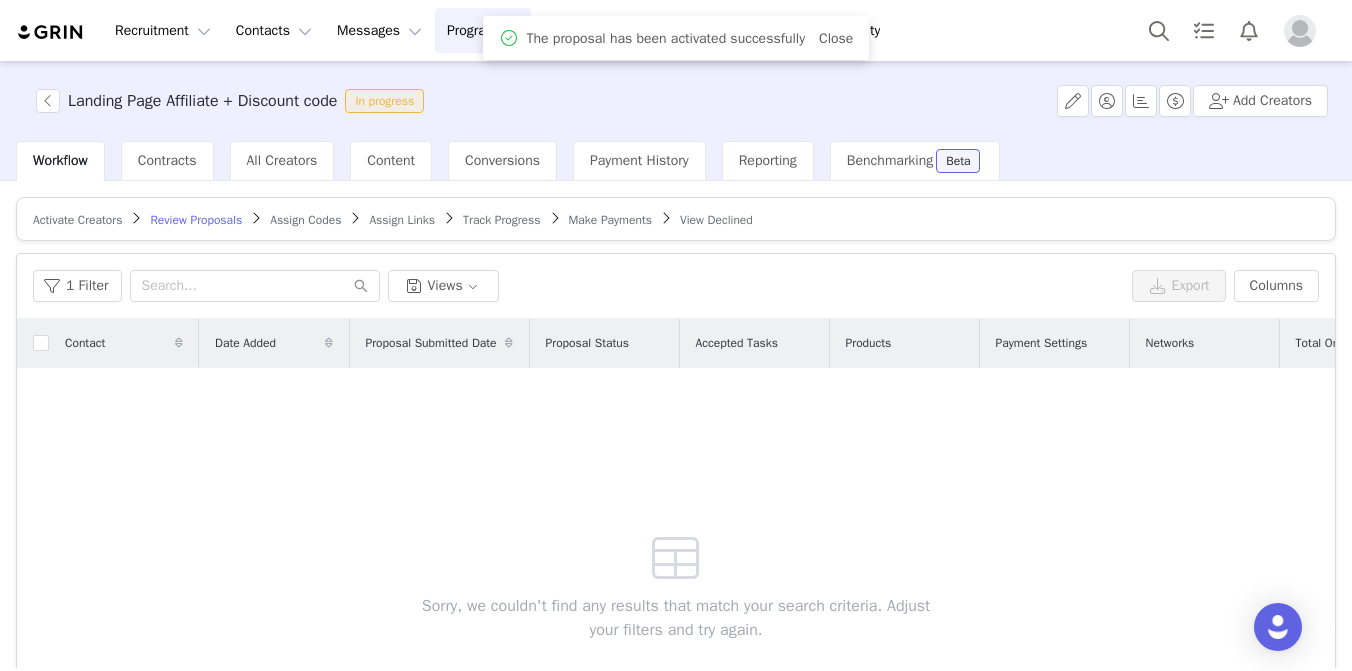 click on "Assign Codes" at bounding box center [305, 220] 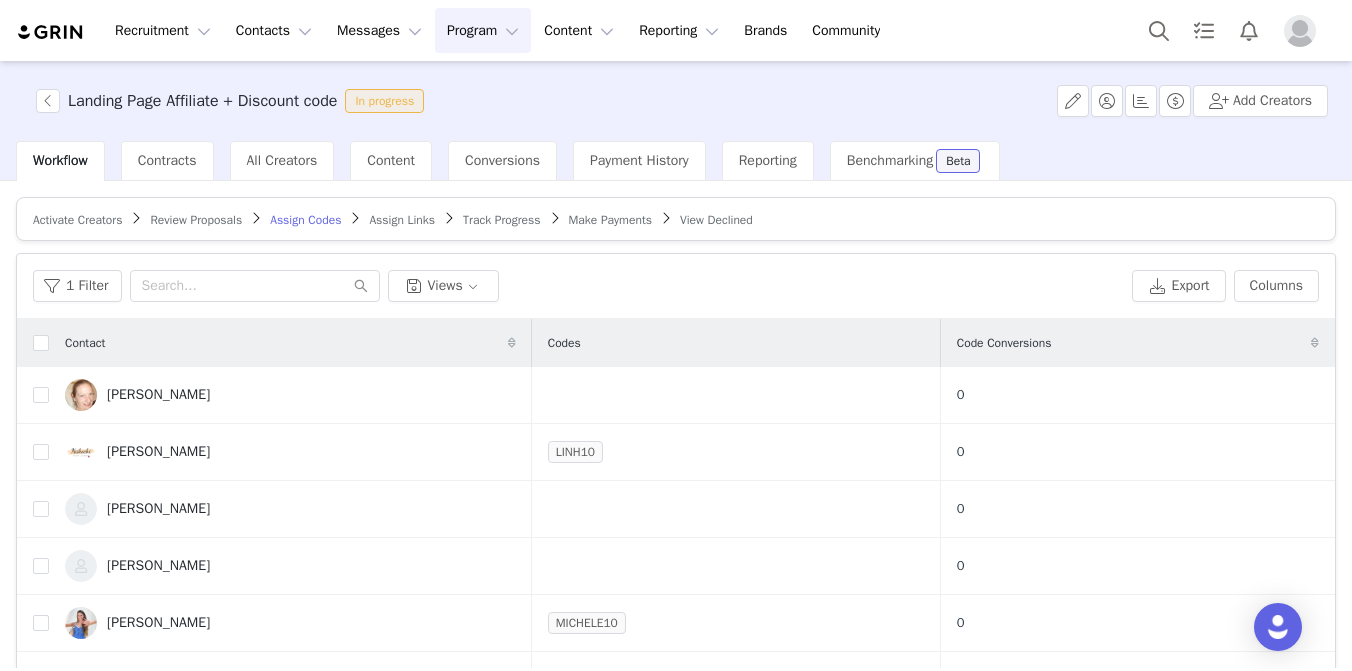 scroll, scrollTop: 27, scrollLeft: 0, axis: vertical 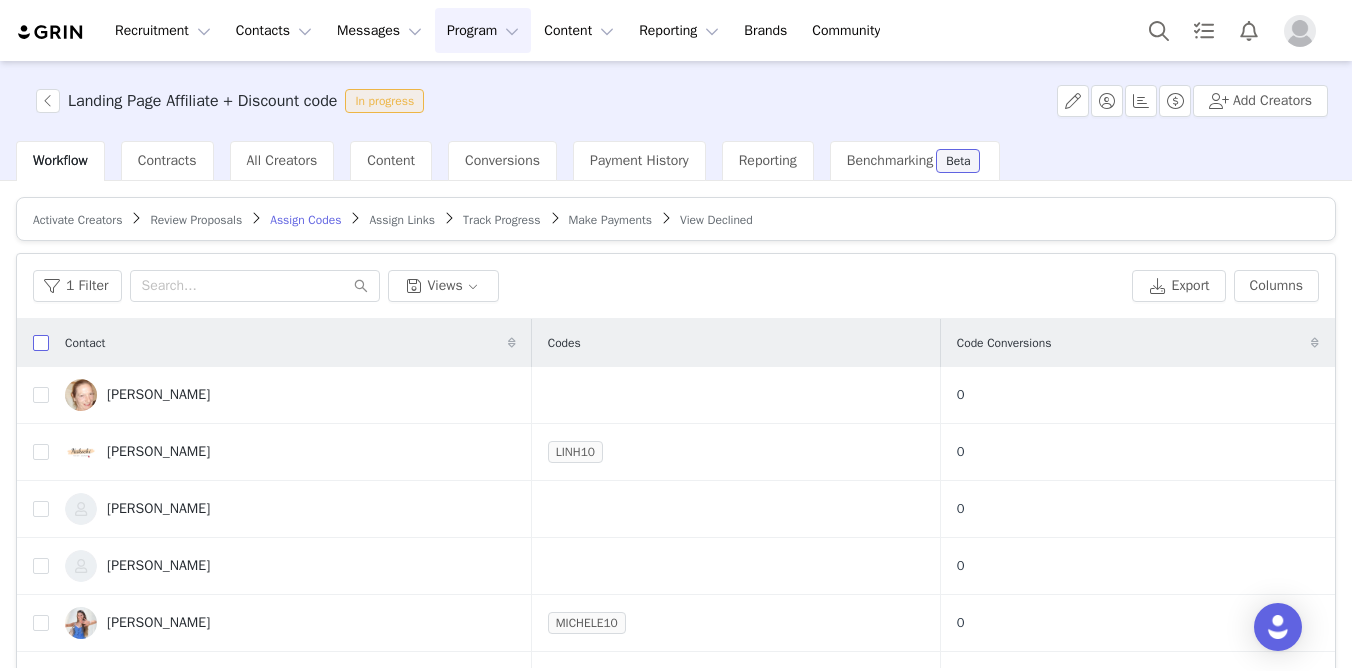 click at bounding box center (41, 343) 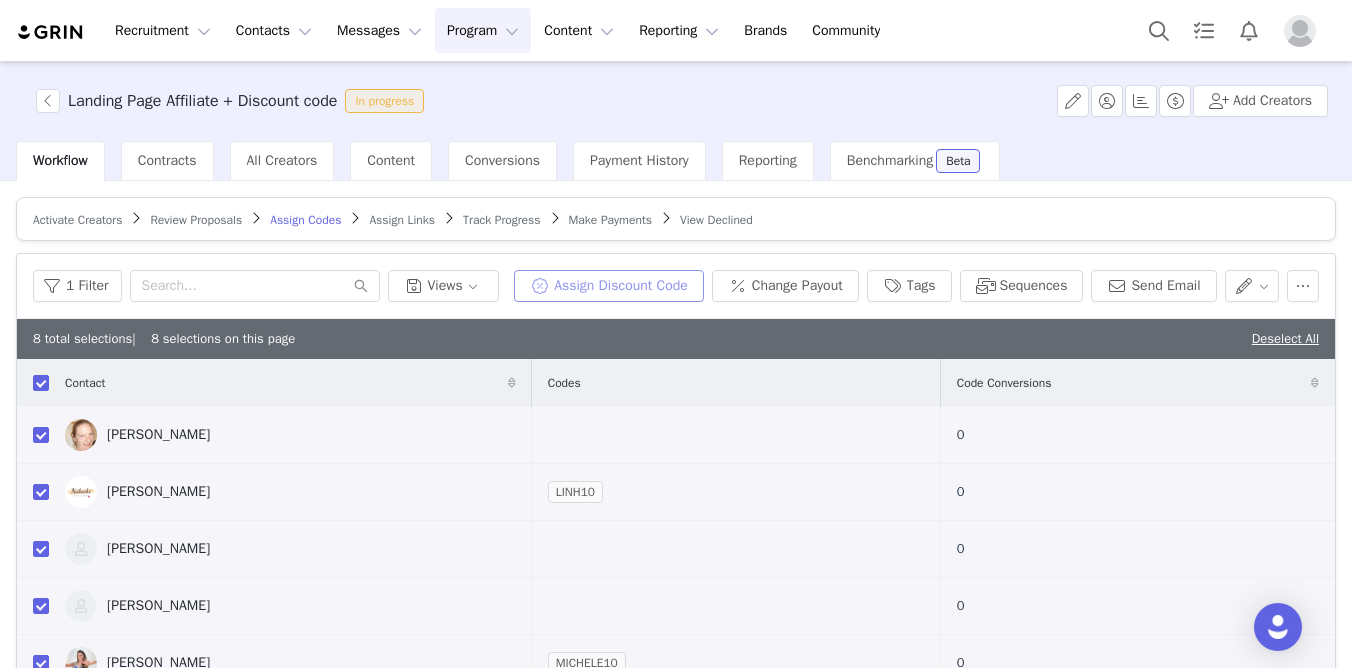 click on "Assign Discount Code" at bounding box center [609, 286] 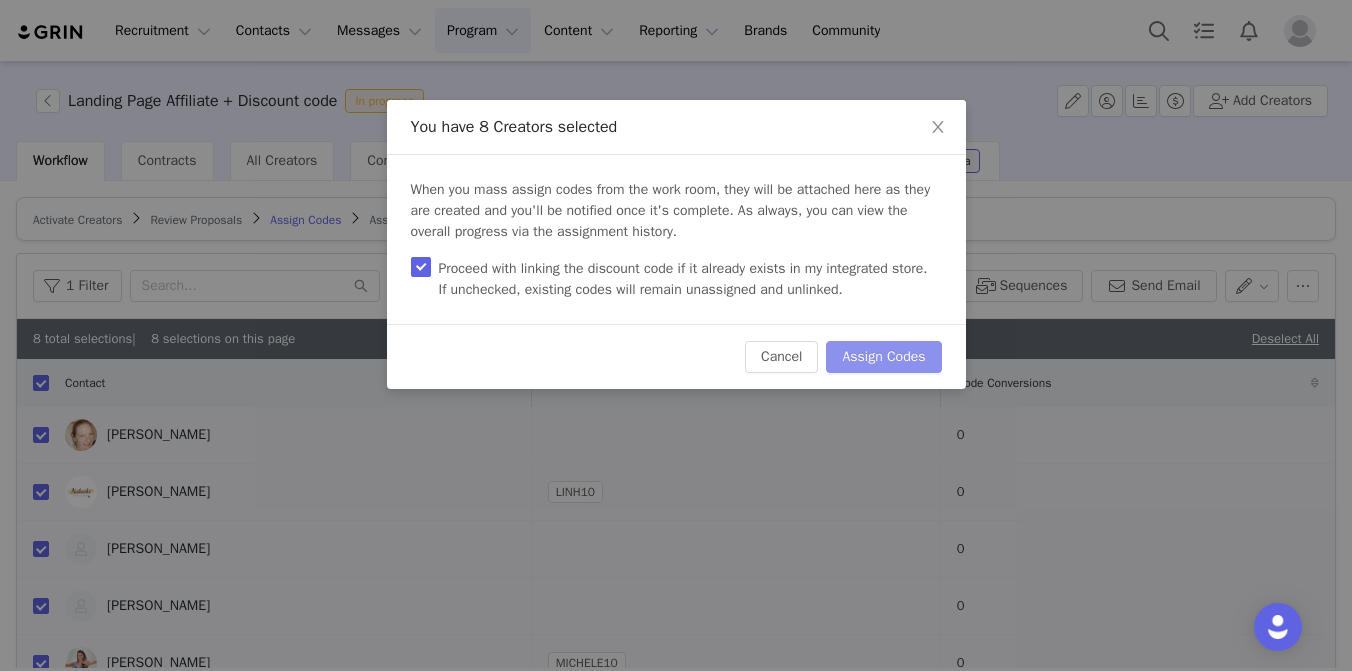 click on "Assign Codes" at bounding box center (883, 357) 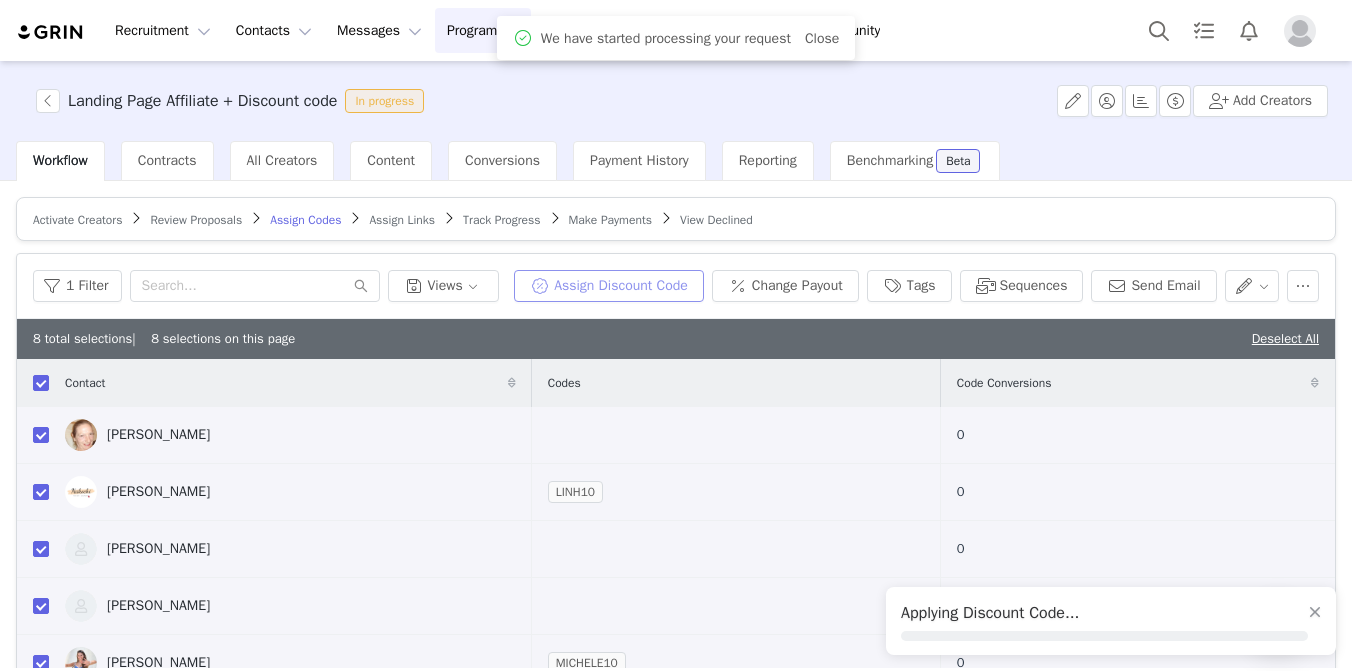 scroll, scrollTop: 200, scrollLeft: 0, axis: vertical 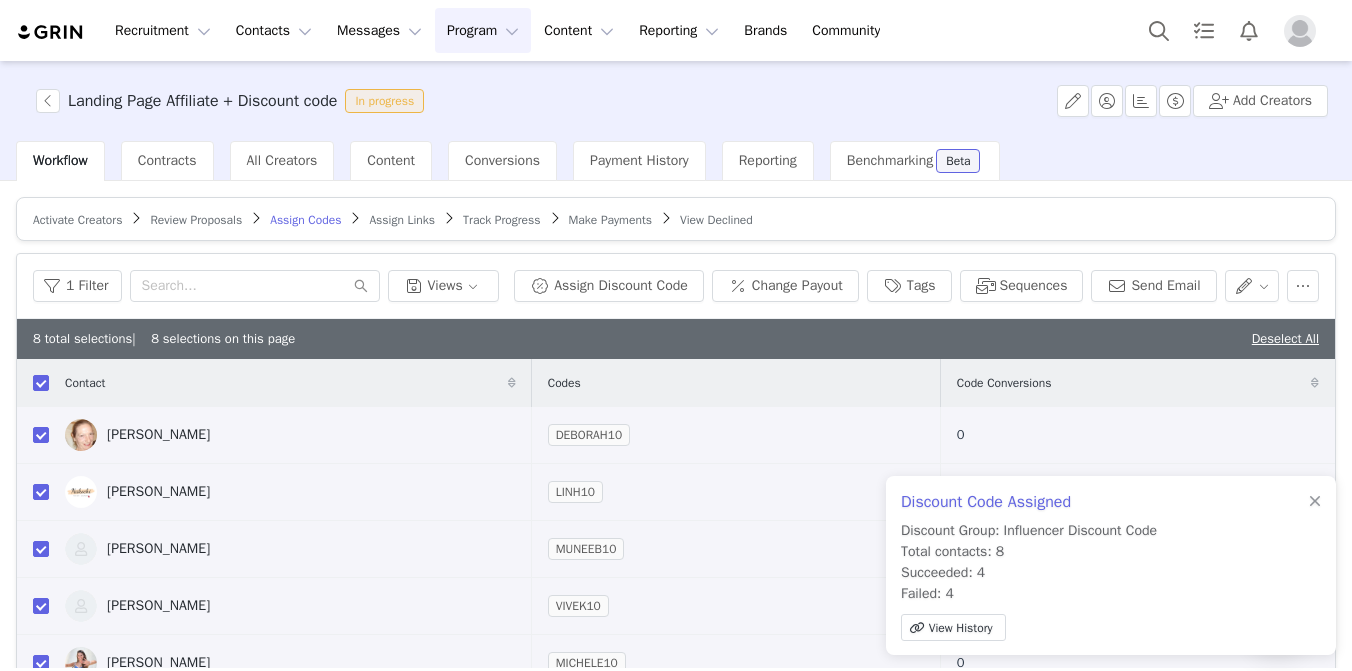 click on "Assign Links" at bounding box center (402, 220) 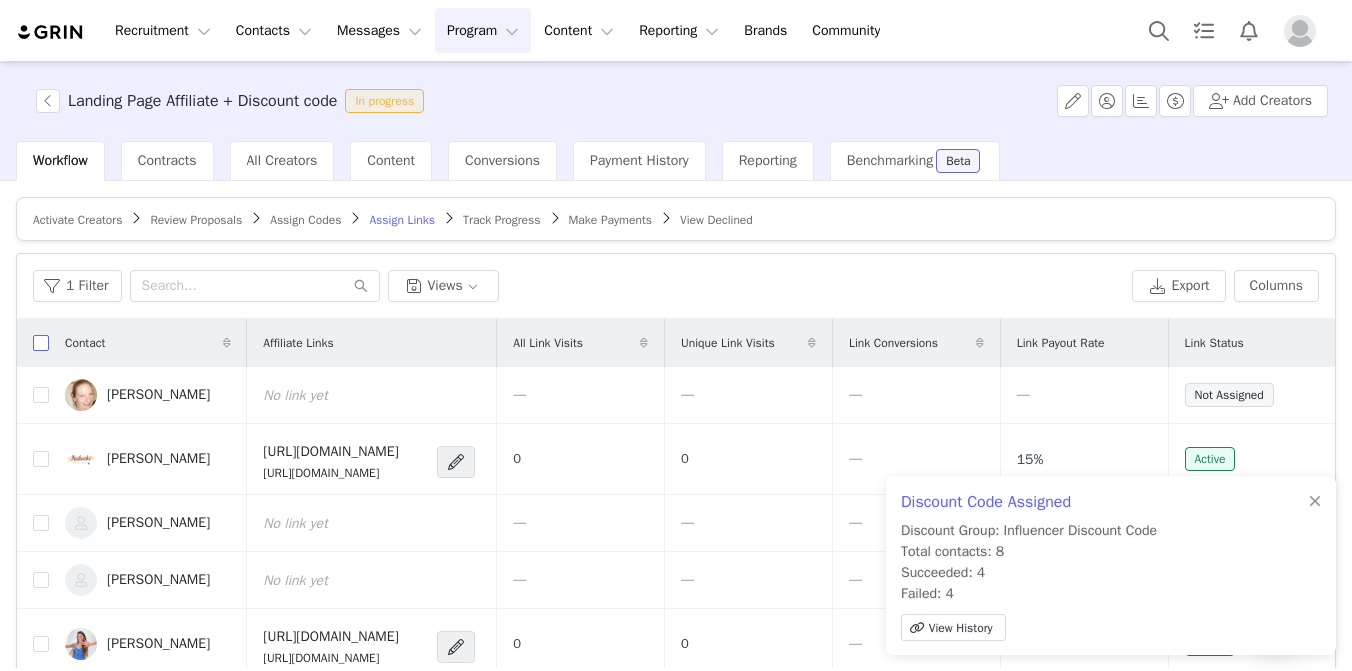 click at bounding box center (41, 343) 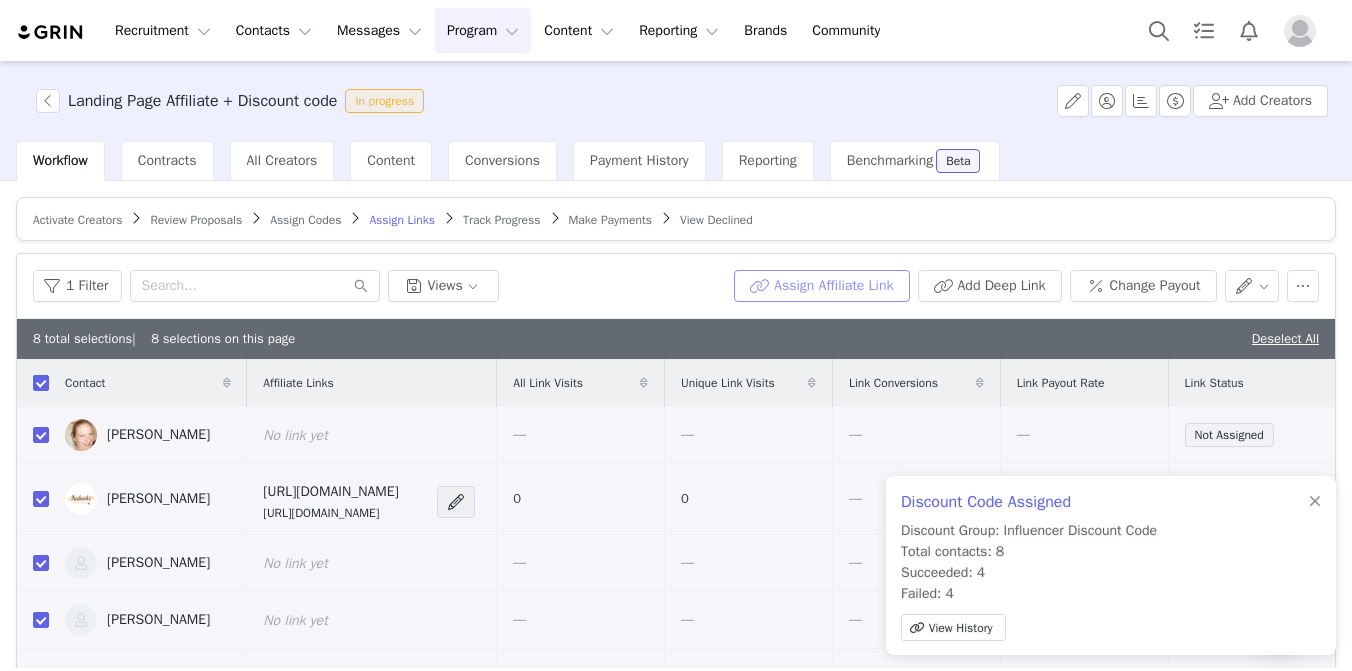 click on "Assign Affiliate Link" at bounding box center (821, 286) 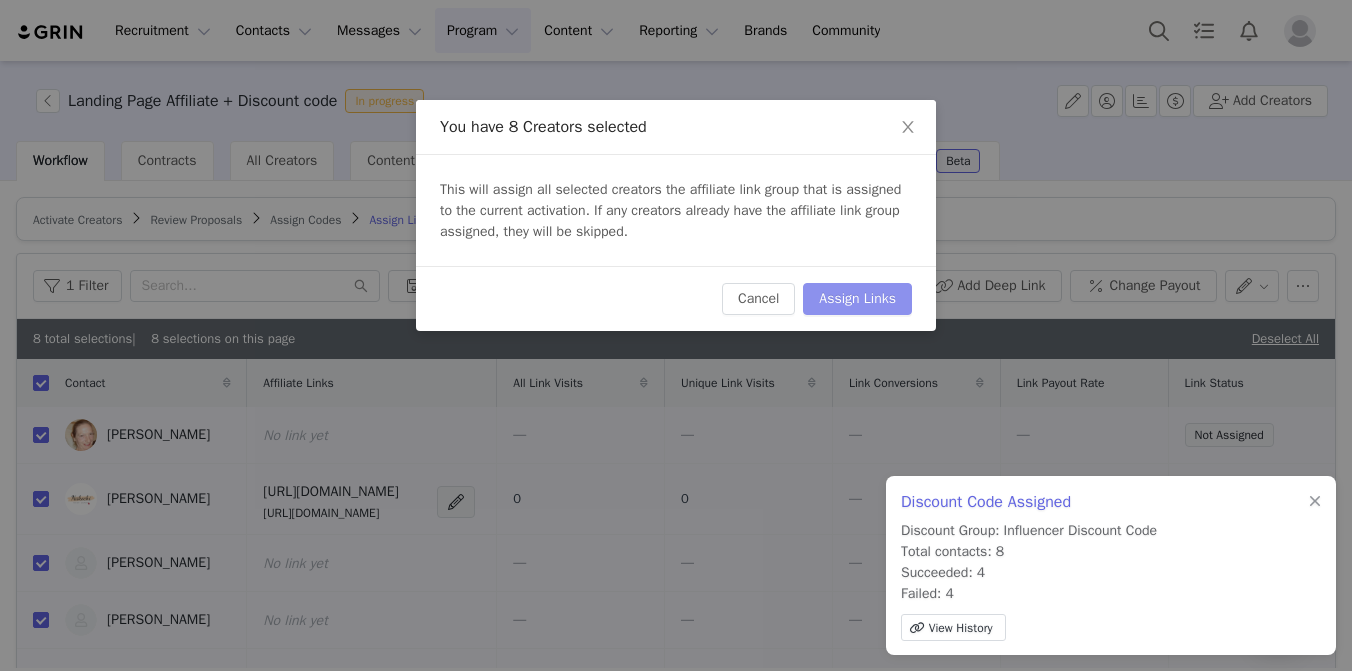 click on "Assign Links" at bounding box center [857, 299] 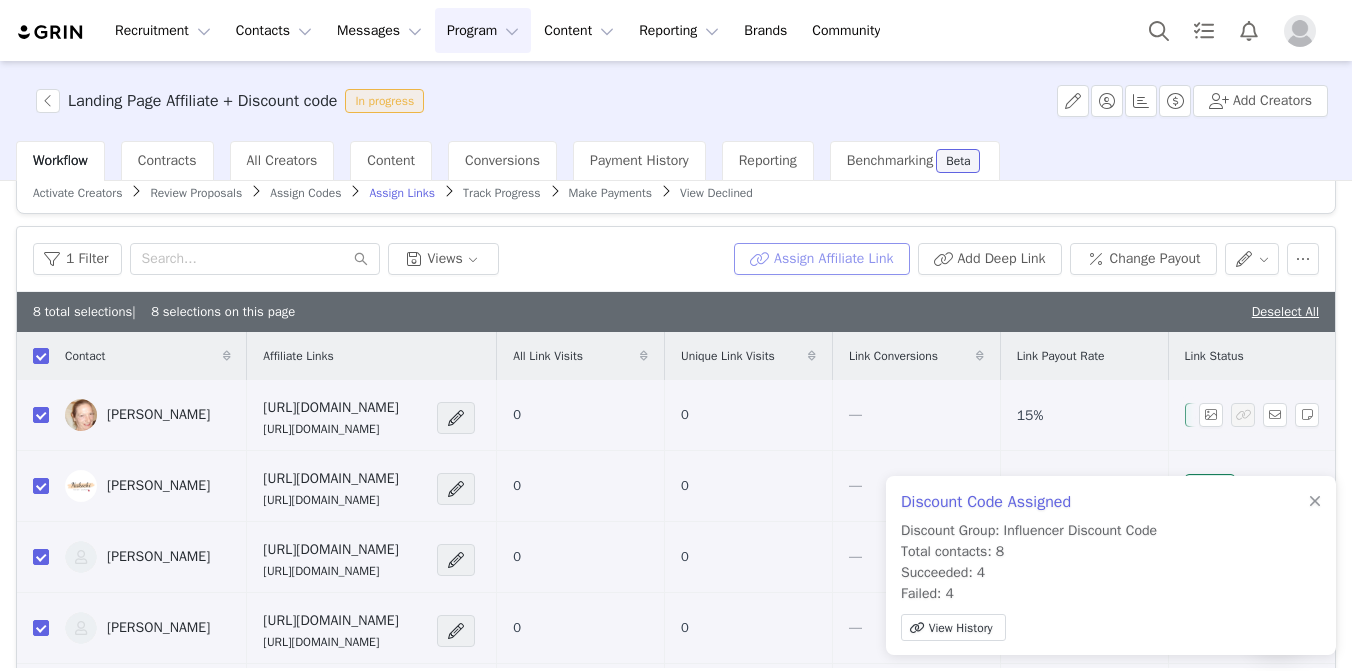 scroll, scrollTop: 0, scrollLeft: 0, axis: both 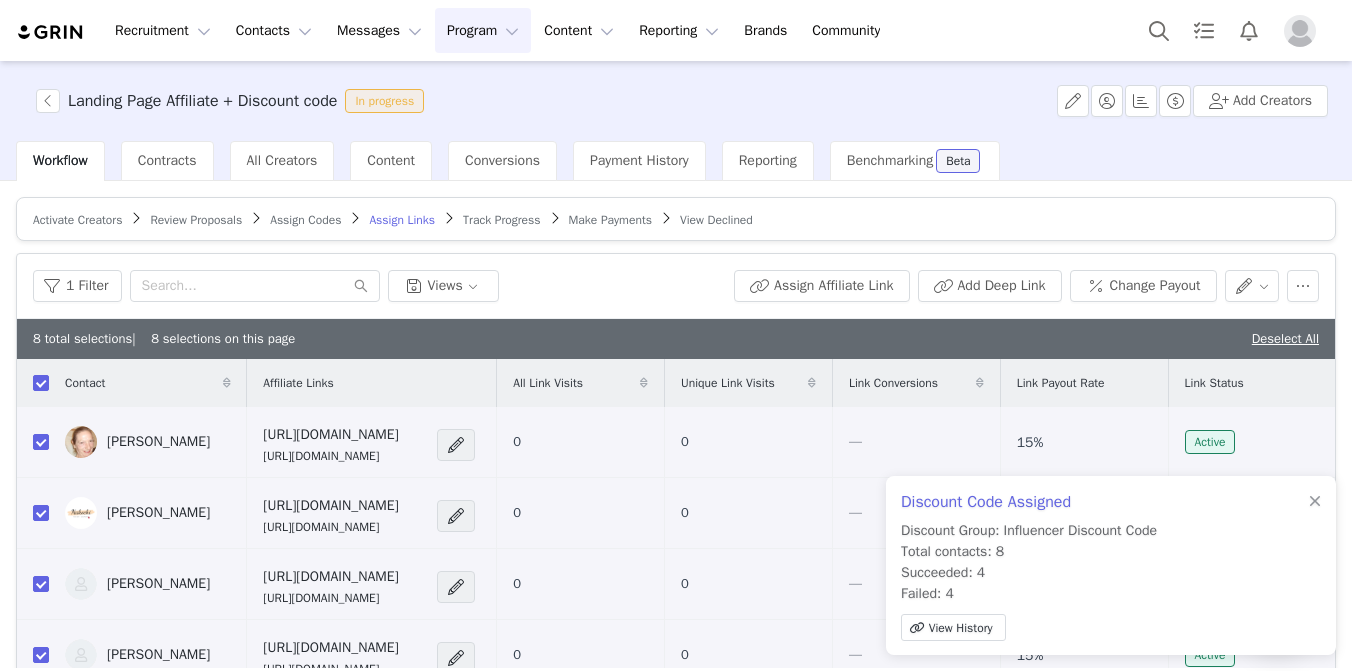 click on "Track Progress" at bounding box center (501, 220) 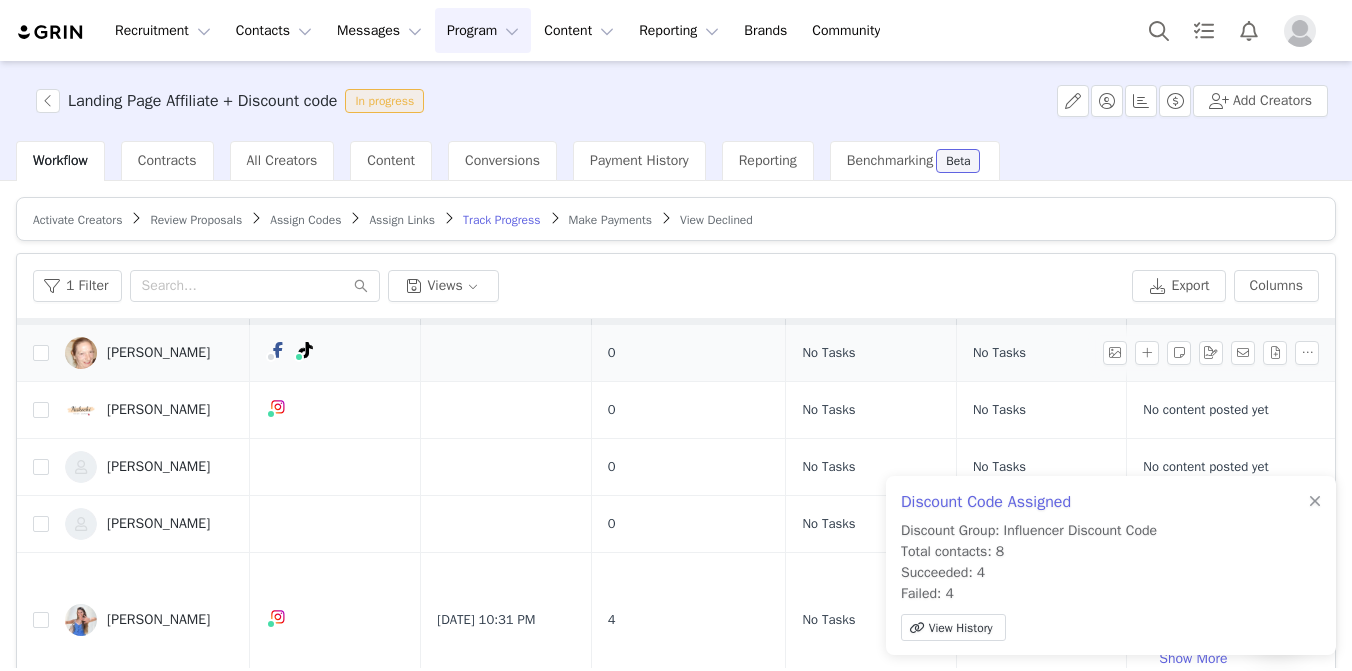 scroll, scrollTop: 105, scrollLeft: 0, axis: vertical 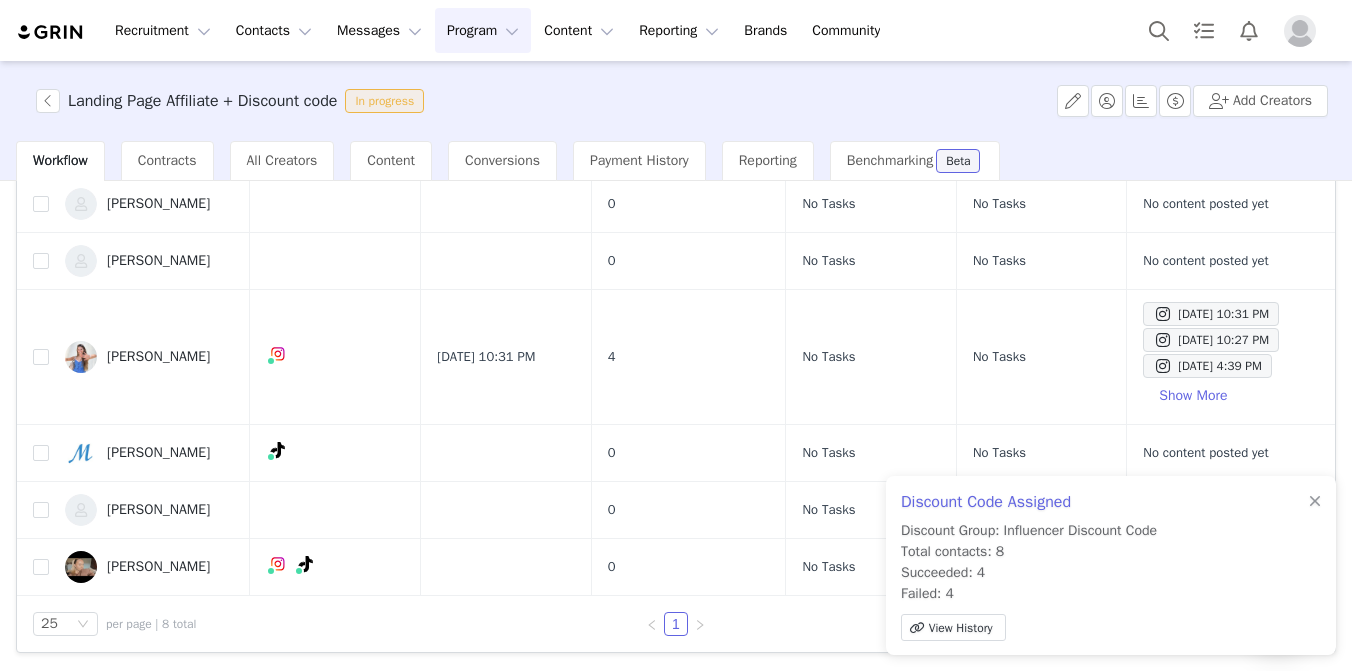 click on "Discount Code Assigned Discount Group: Influencer Discount Code Total contacts: 8 Succeeded: 4 Failed: 4
View History" at bounding box center [1111, 565] 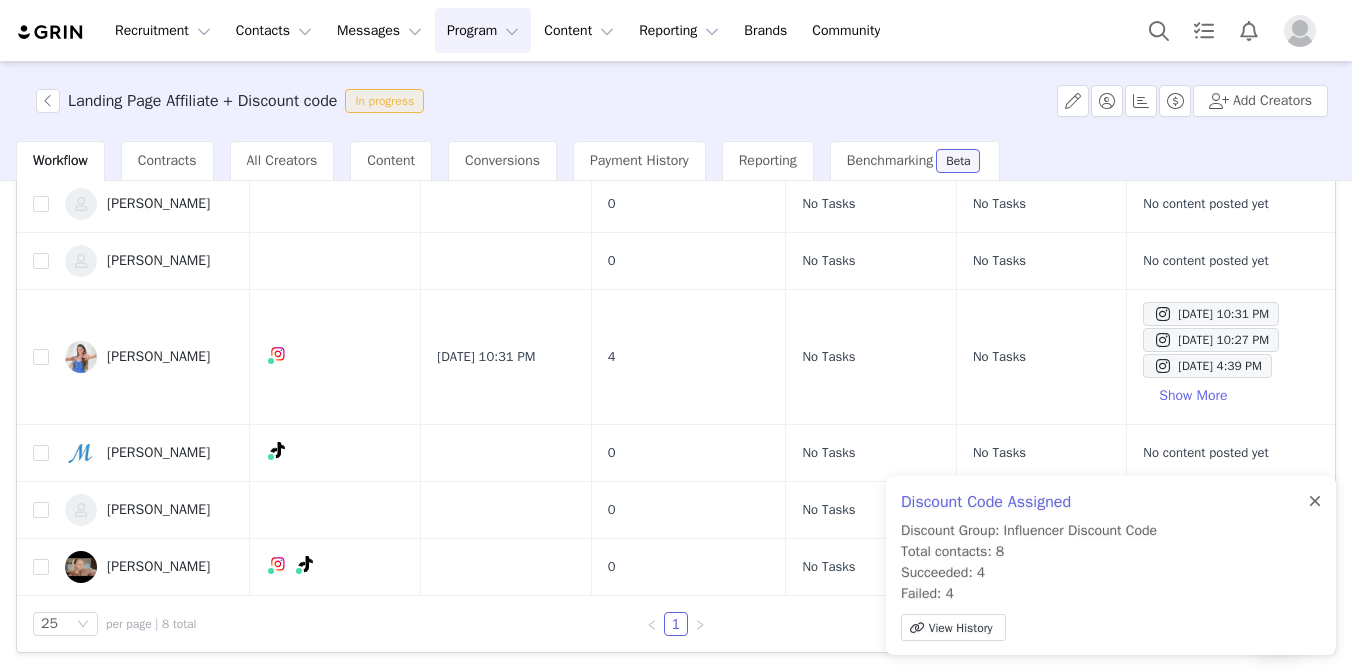 click at bounding box center [1315, 502] 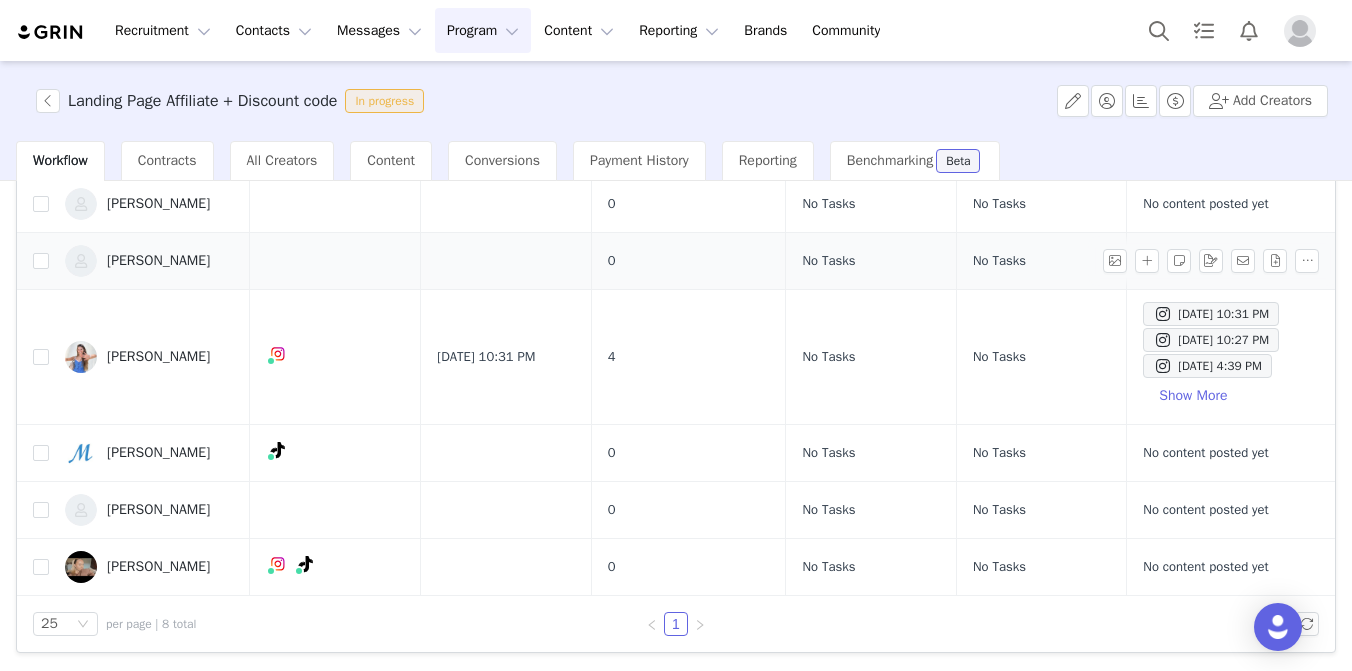 scroll, scrollTop: 0, scrollLeft: 0, axis: both 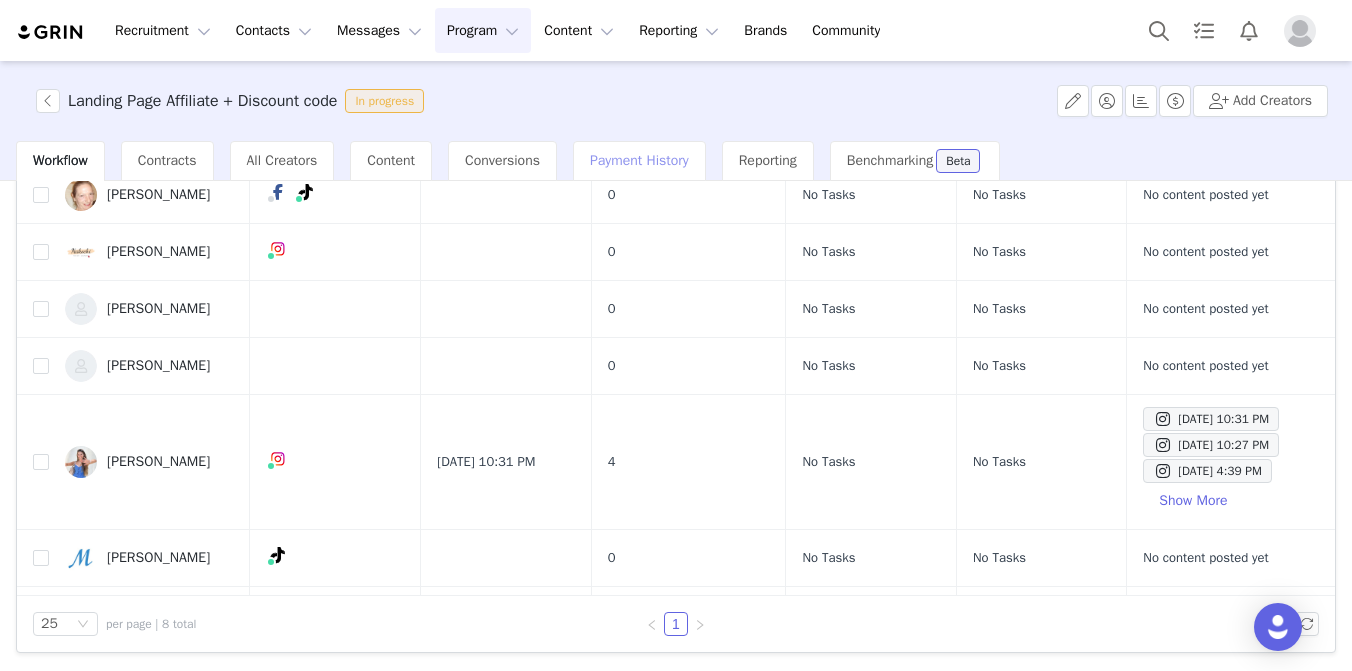 click on "Payment History" at bounding box center [639, 161] 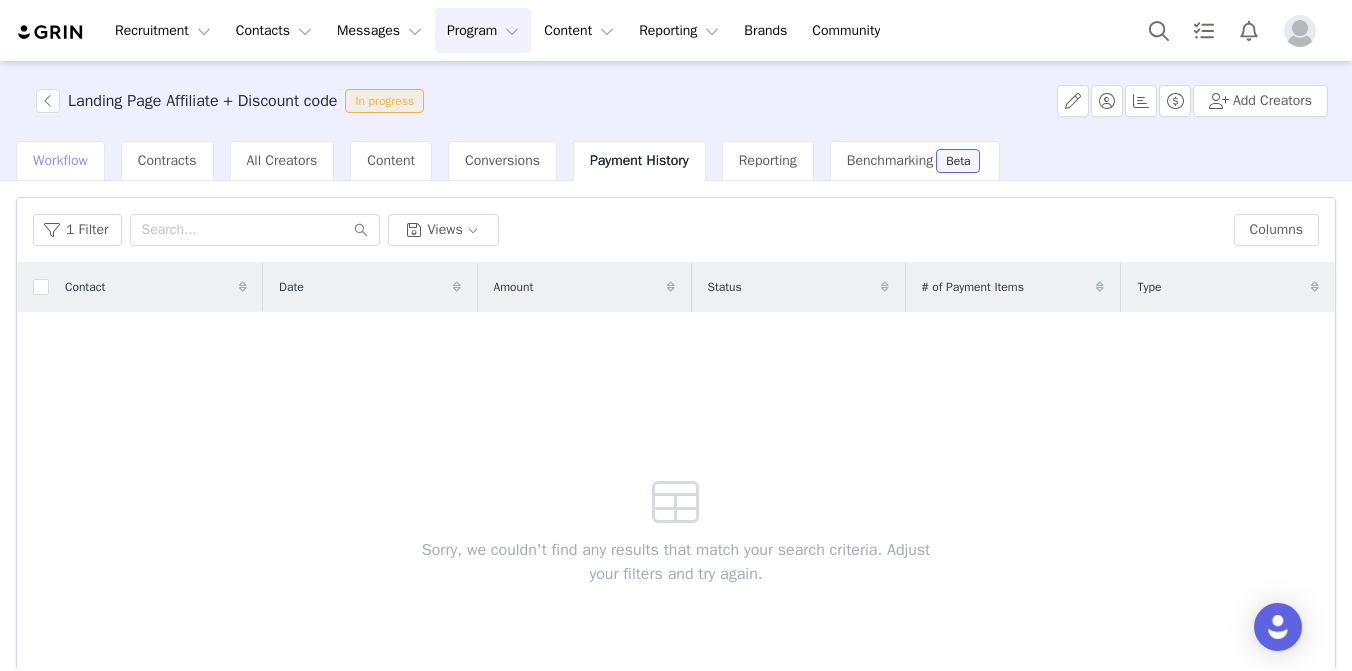 click on "Workflow" at bounding box center [60, 160] 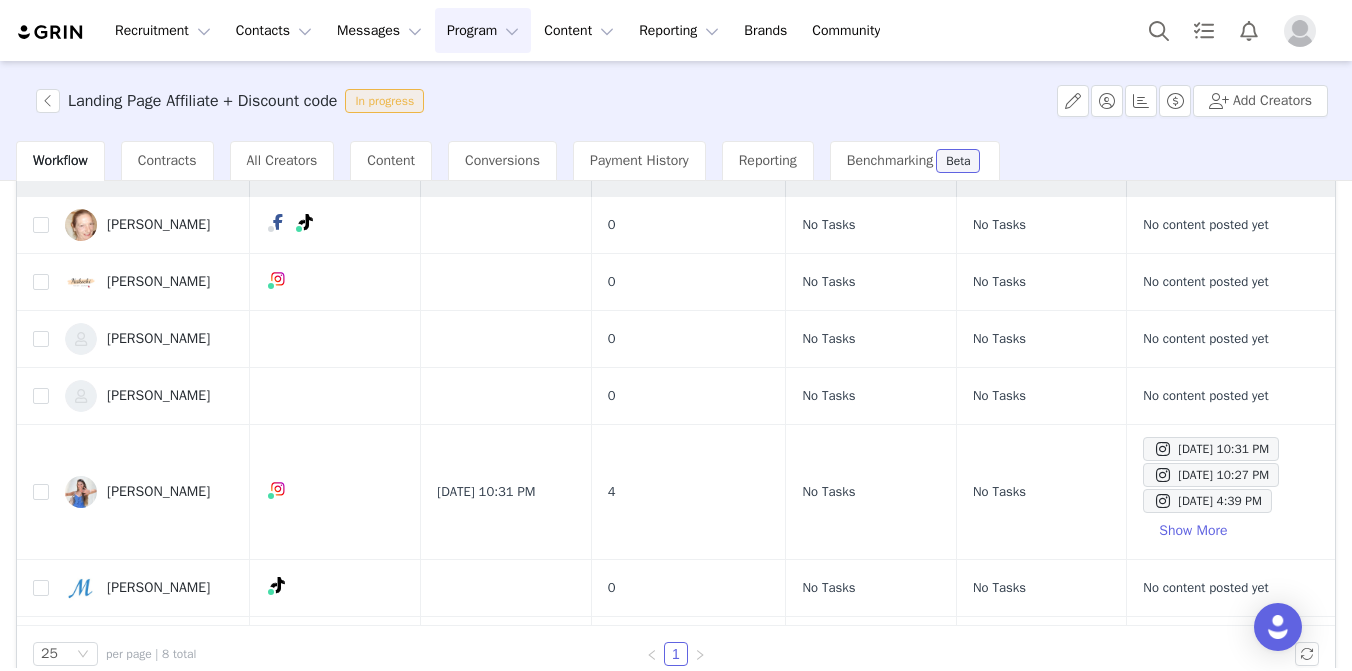 scroll, scrollTop: 200, scrollLeft: 0, axis: vertical 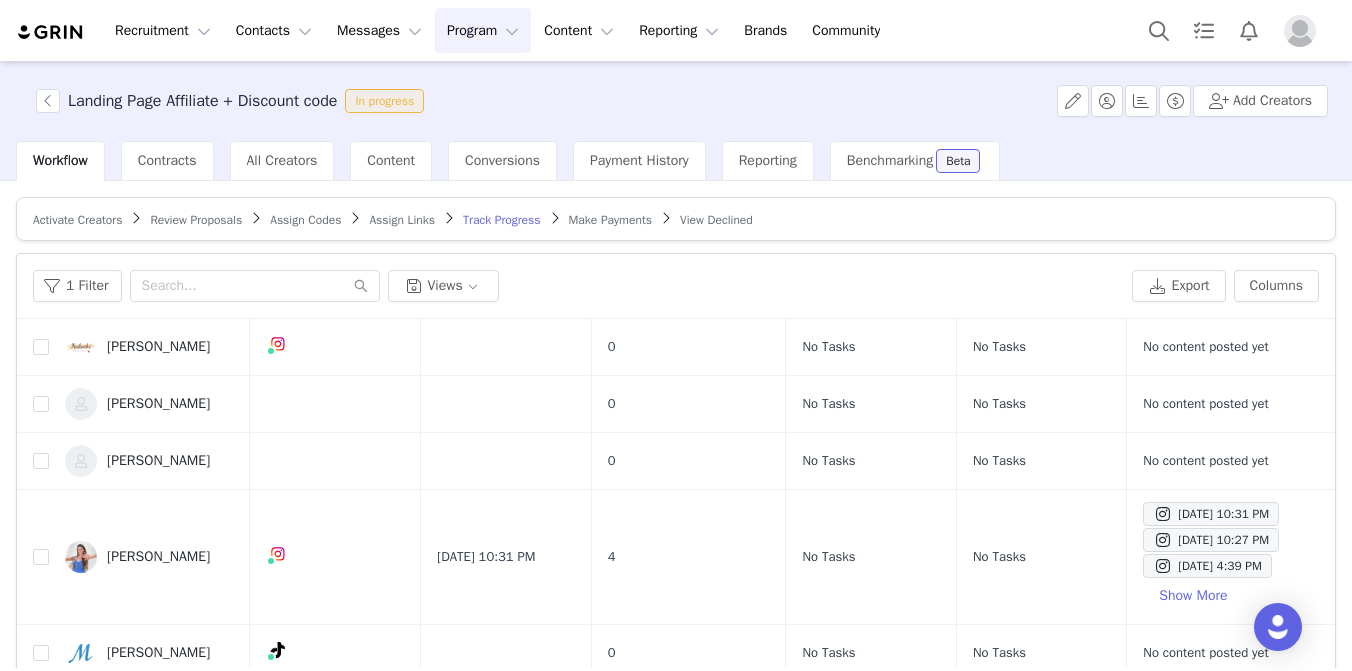 click on "Make Payments" at bounding box center [610, 220] 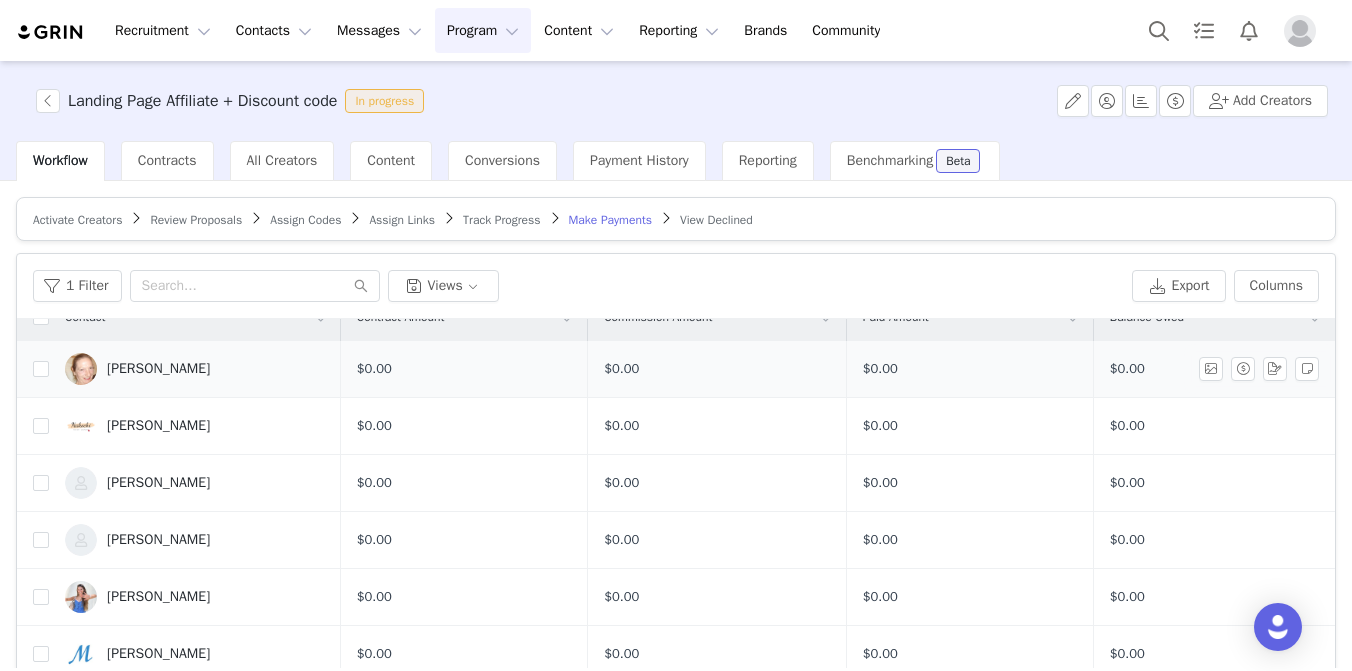 scroll, scrollTop: 27, scrollLeft: 0, axis: vertical 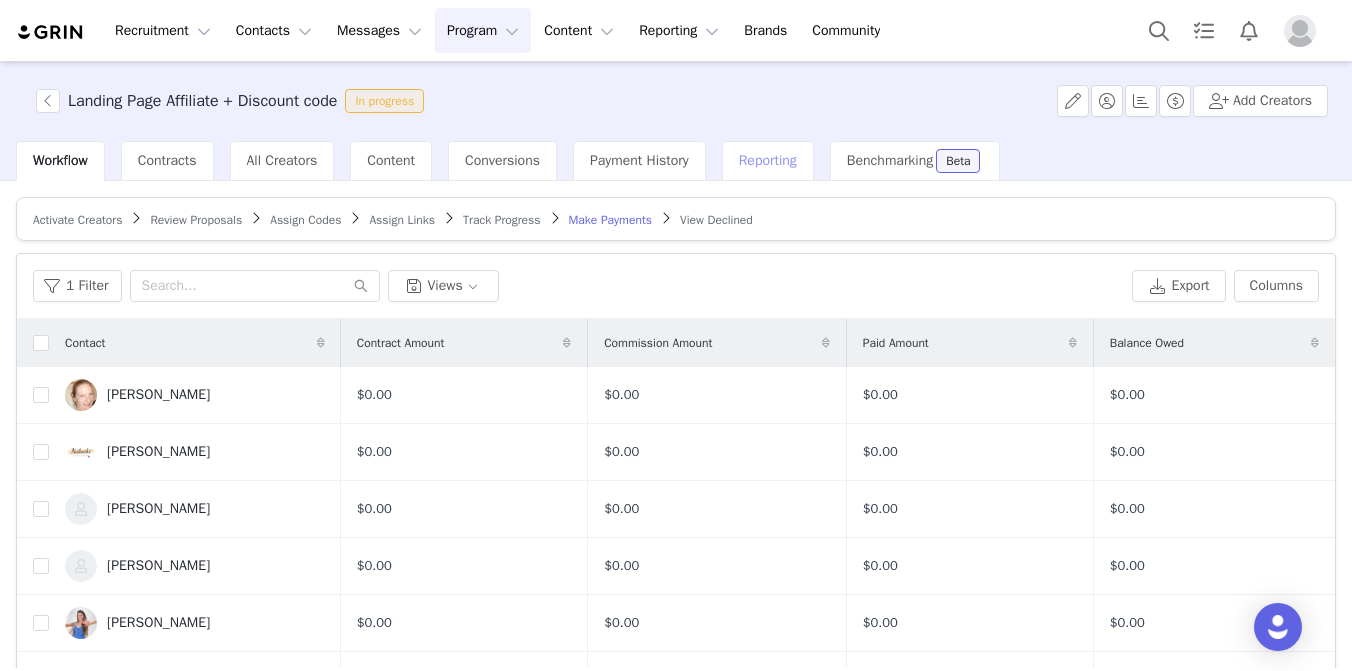 click on "Reporting" at bounding box center [768, 160] 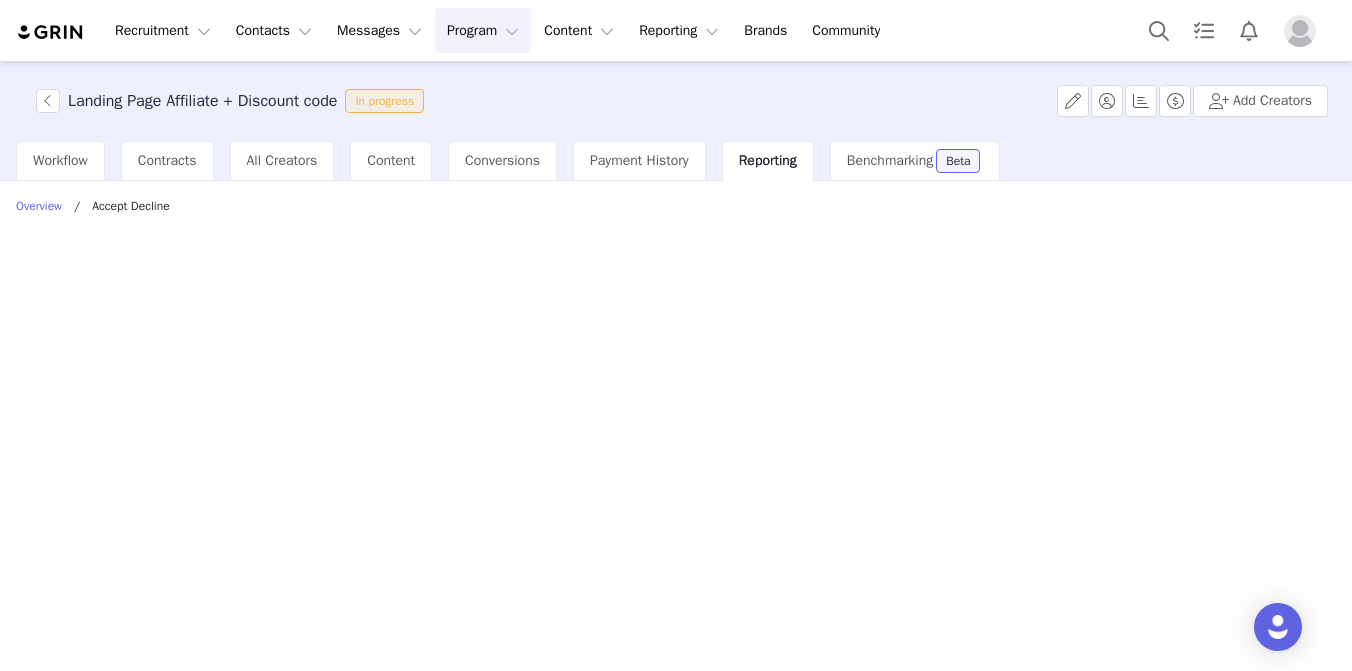 click on "Recruitment Recruitment Creator Search Curated Lists Landing Pages Web Extension AI Creator Search Beta Contacts Contacts Creators Prospects Applicants Messages Messages Dashboard Inbox Templates Sequences Program Program Activations Partnerships Payments Affiliates Content Content Creator Content Media Library Social Listening Reporting Reporting Dashboard Report Builder Brands Brands Community Community" at bounding box center (454, 30) 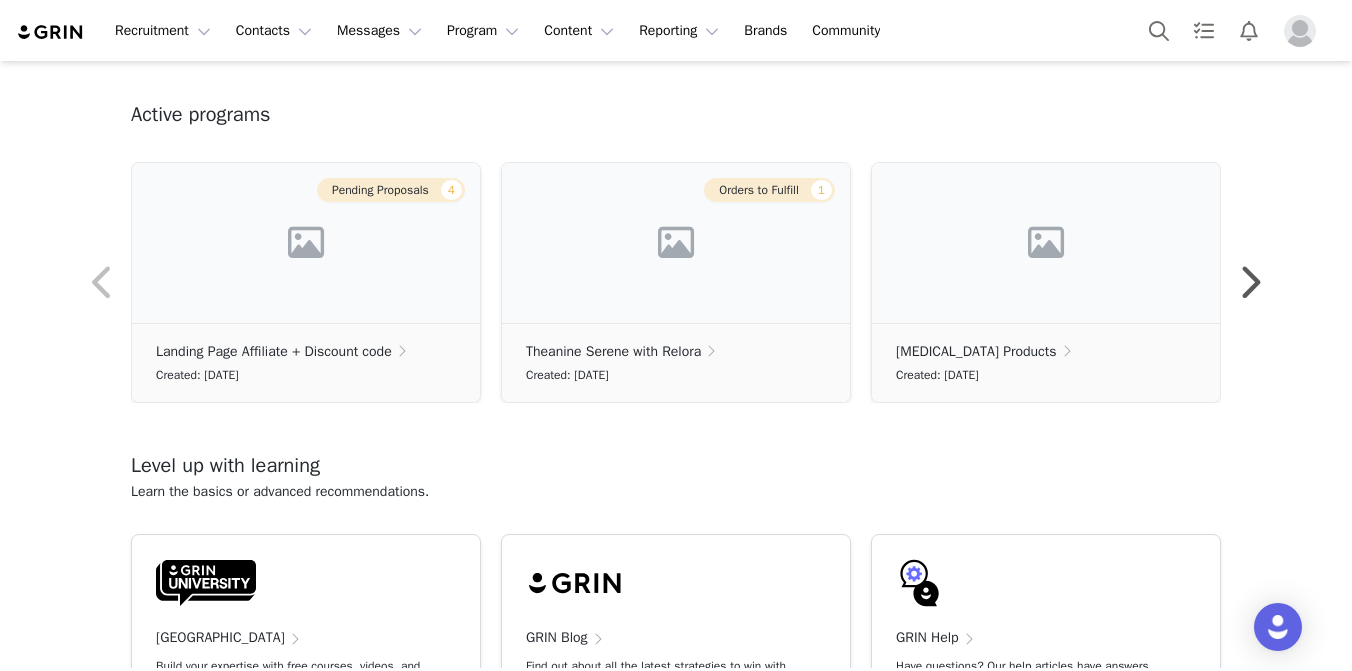 scroll, scrollTop: 640, scrollLeft: 0, axis: vertical 